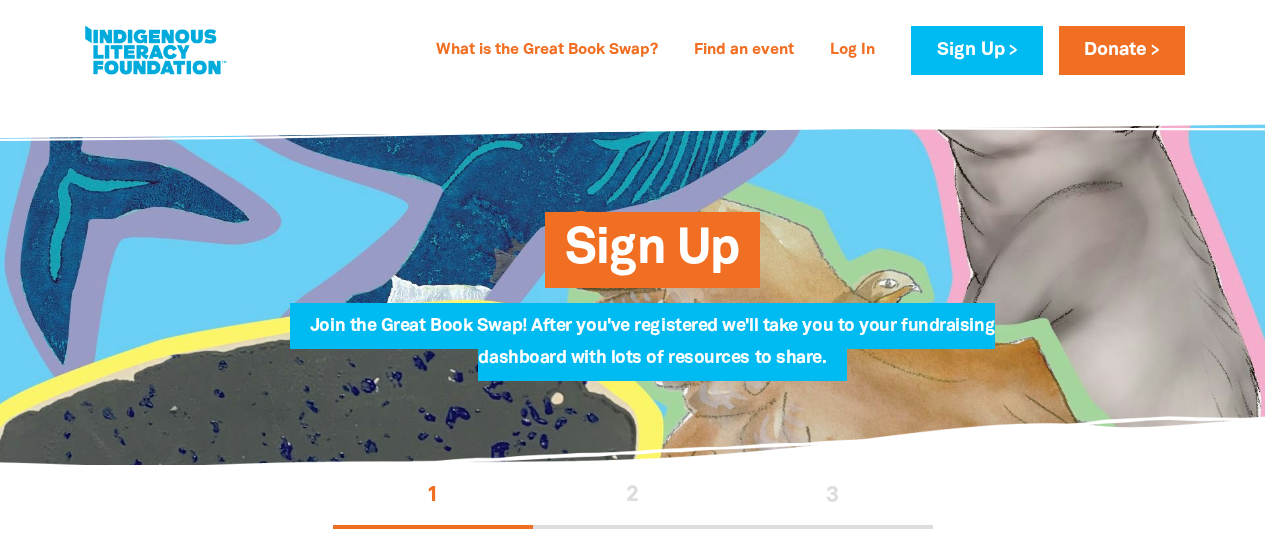 scroll, scrollTop: 0, scrollLeft: 0, axis: both 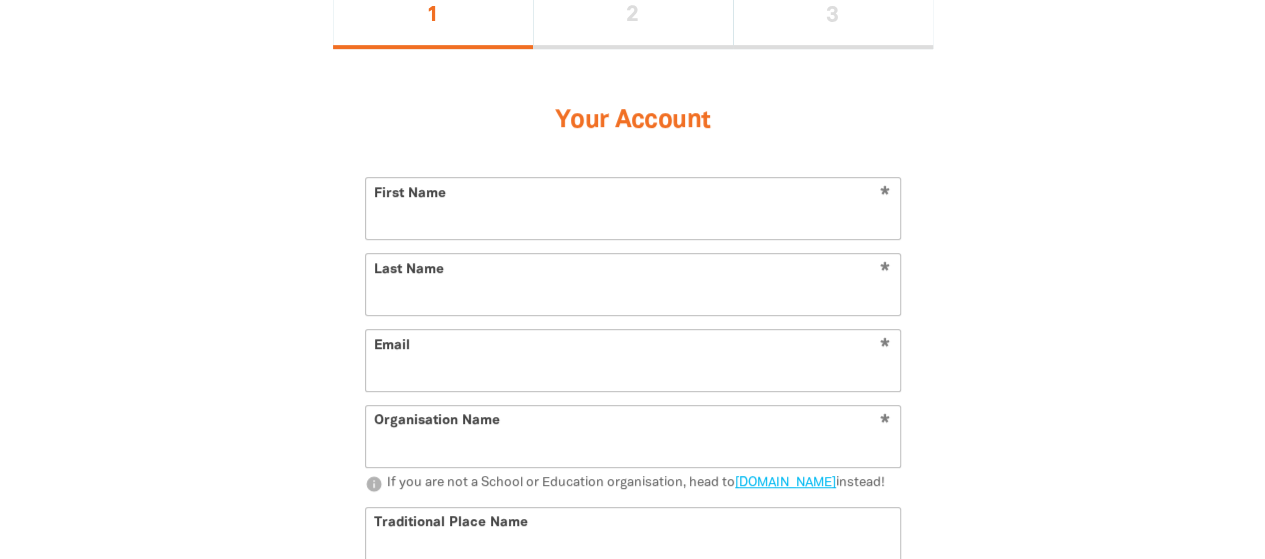 click on "First Name" at bounding box center (633, 208) 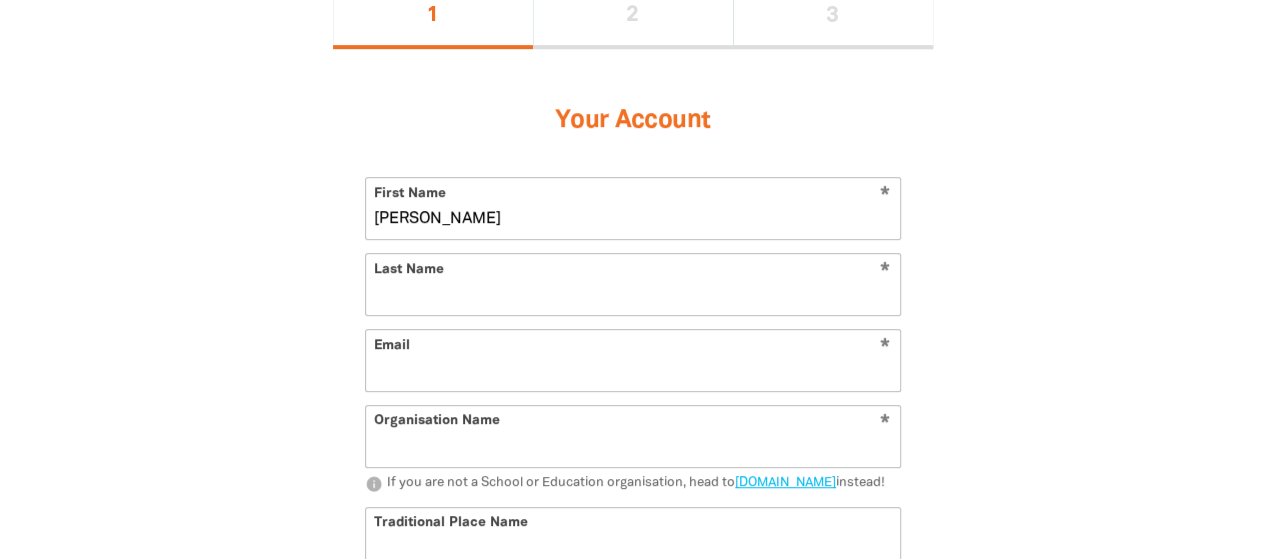 type on "[PERSON_NAME]" 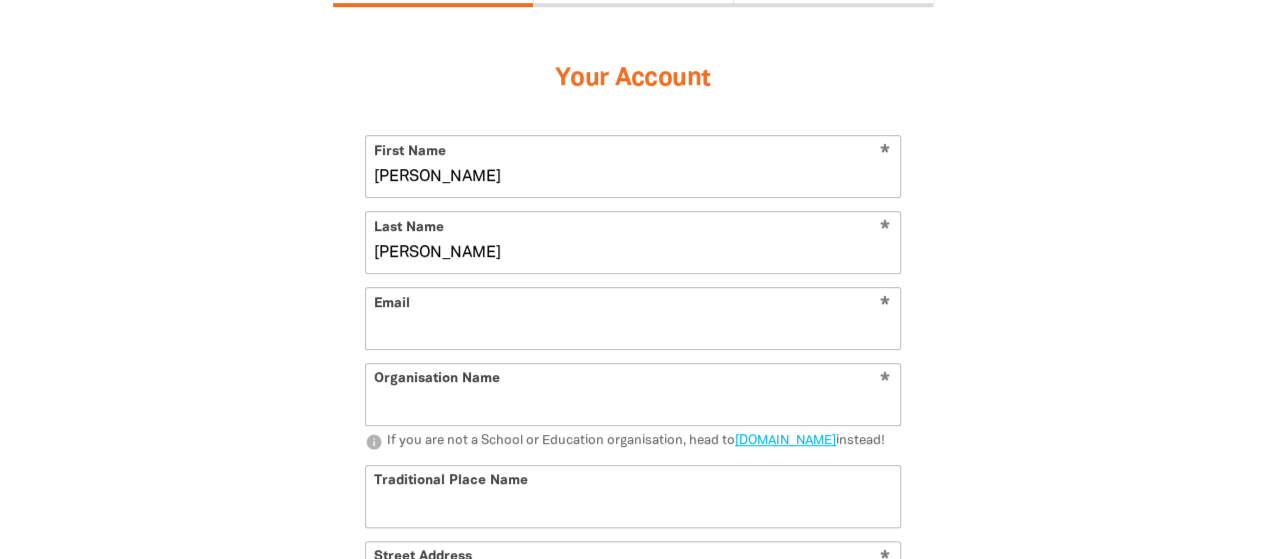 scroll, scrollTop: 523, scrollLeft: 0, axis: vertical 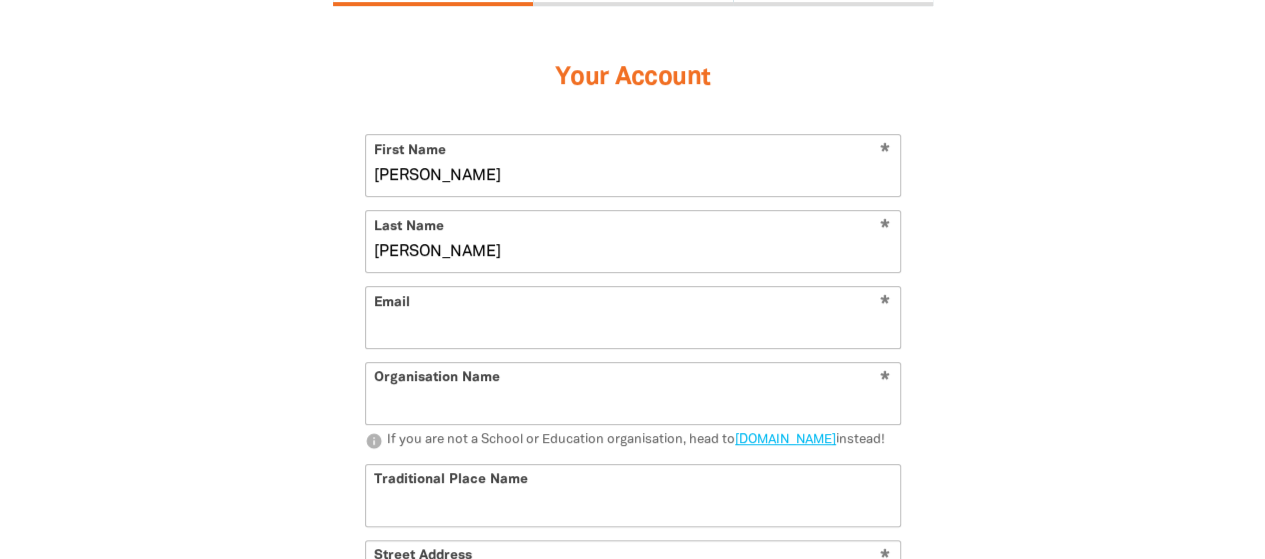 type on "[PERSON_NAME]" 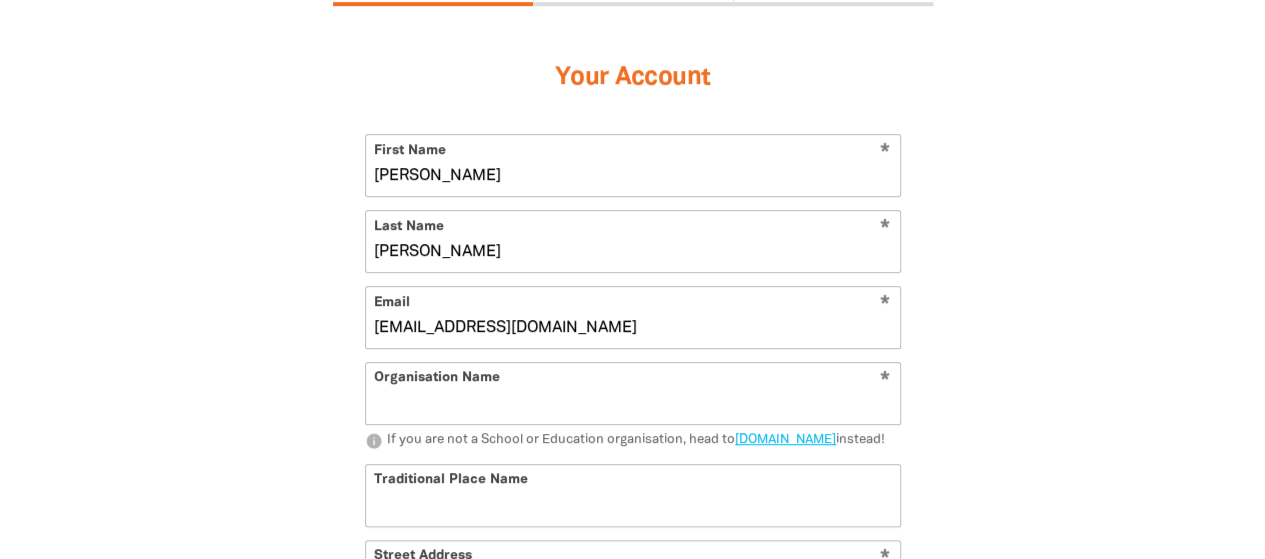 scroll, scrollTop: 650, scrollLeft: 0, axis: vertical 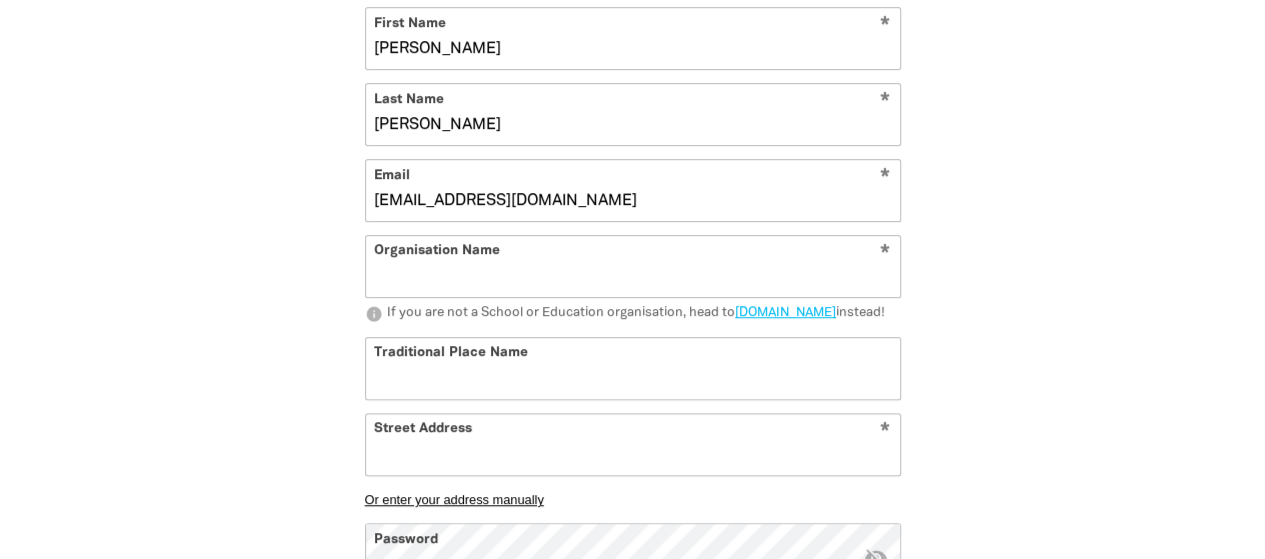 click on "Organisation Name" at bounding box center [633, 266] 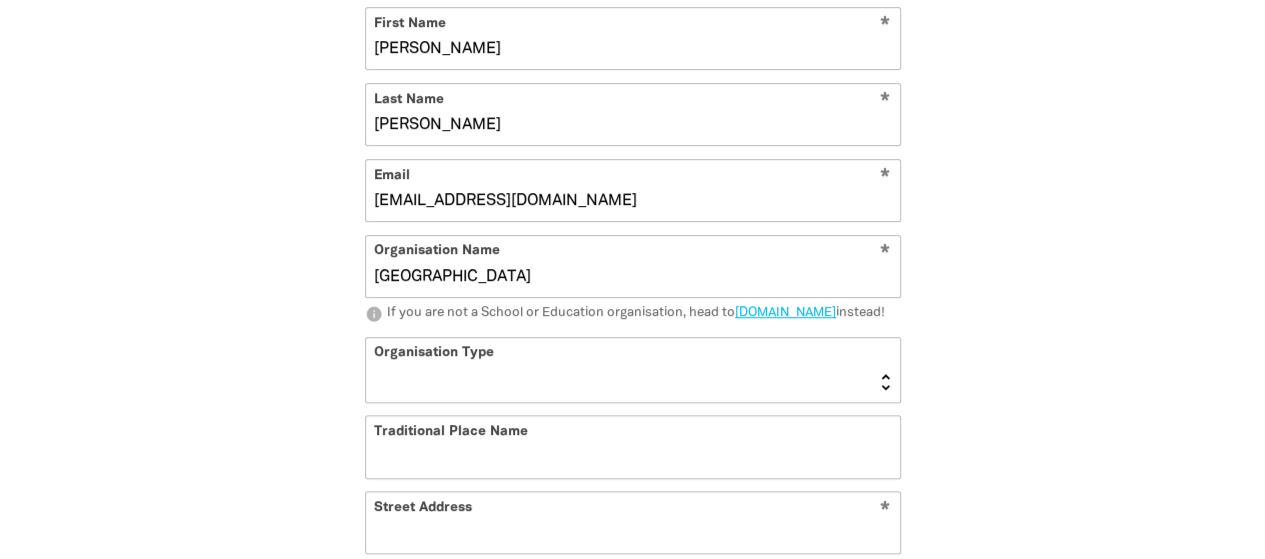 click on "[GEOGRAPHIC_DATA] K-12 University or [GEOGRAPHIC_DATA]" at bounding box center [633, 370] 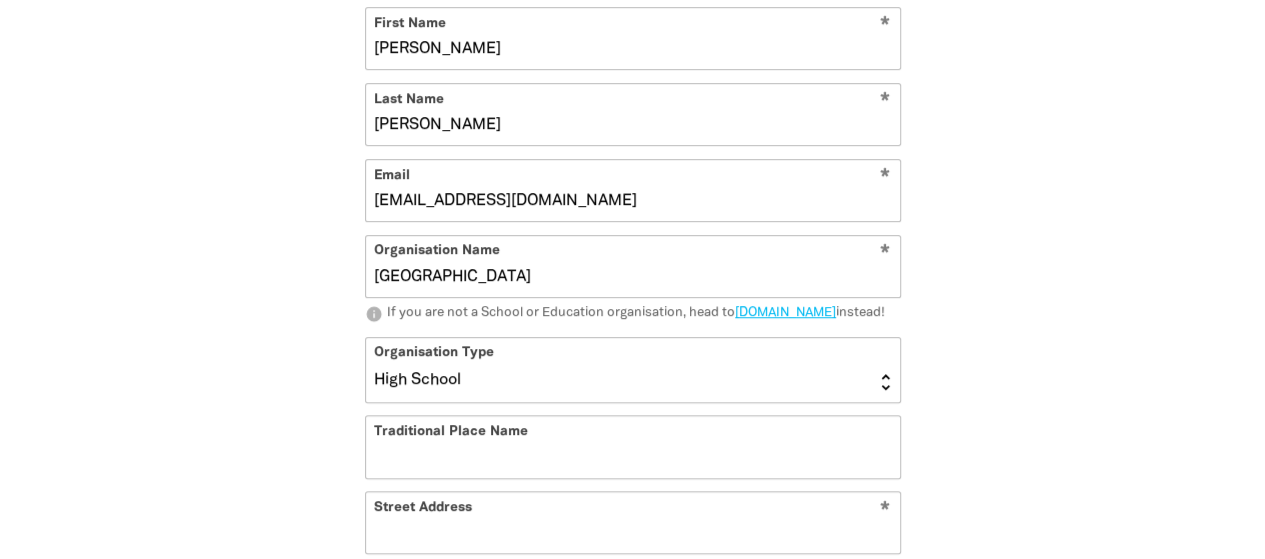 click on "[GEOGRAPHIC_DATA] K-12 University or [GEOGRAPHIC_DATA]" at bounding box center [633, 370] 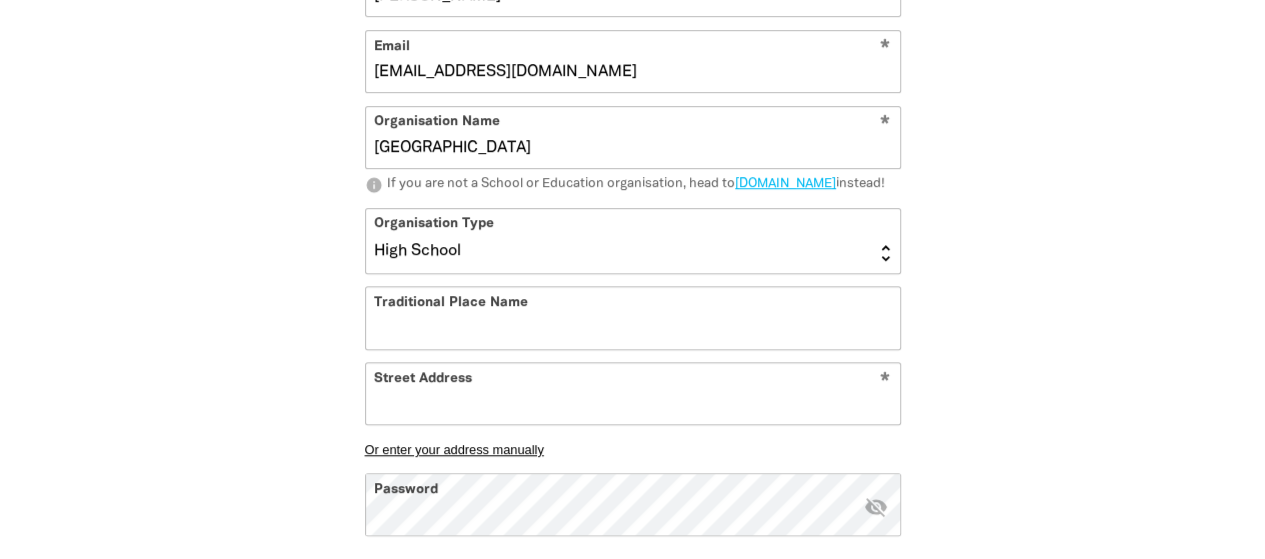 scroll, scrollTop: 780, scrollLeft: 0, axis: vertical 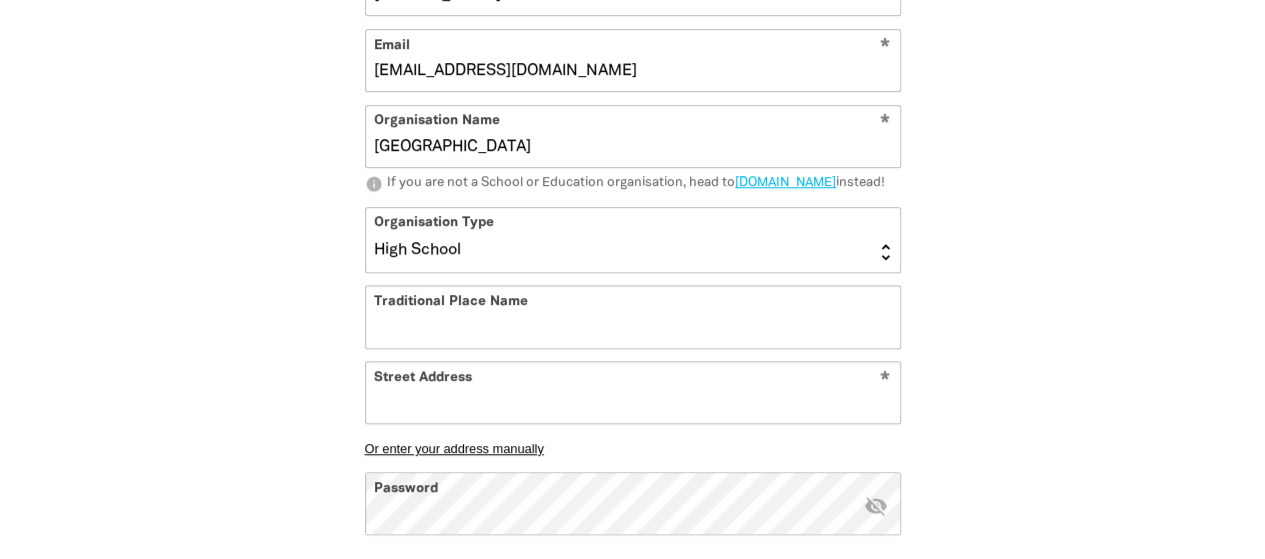 click on "Traditional Place Name" at bounding box center (633, 316) 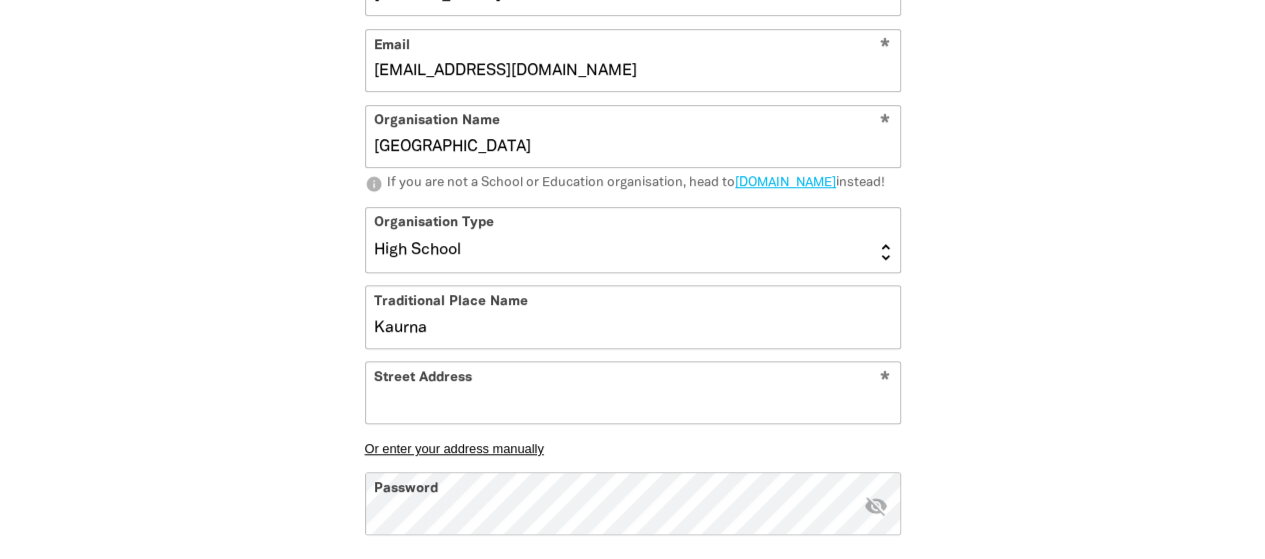 click on "Street Address" at bounding box center [633, 392] 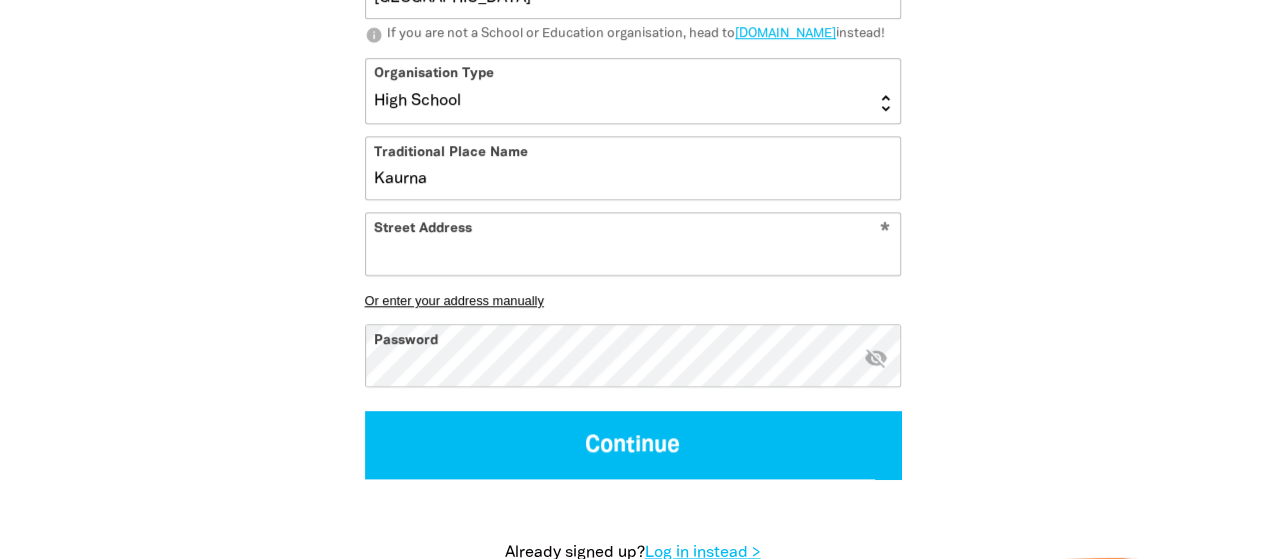 scroll, scrollTop: 932, scrollLeft: 0, axis: vertical 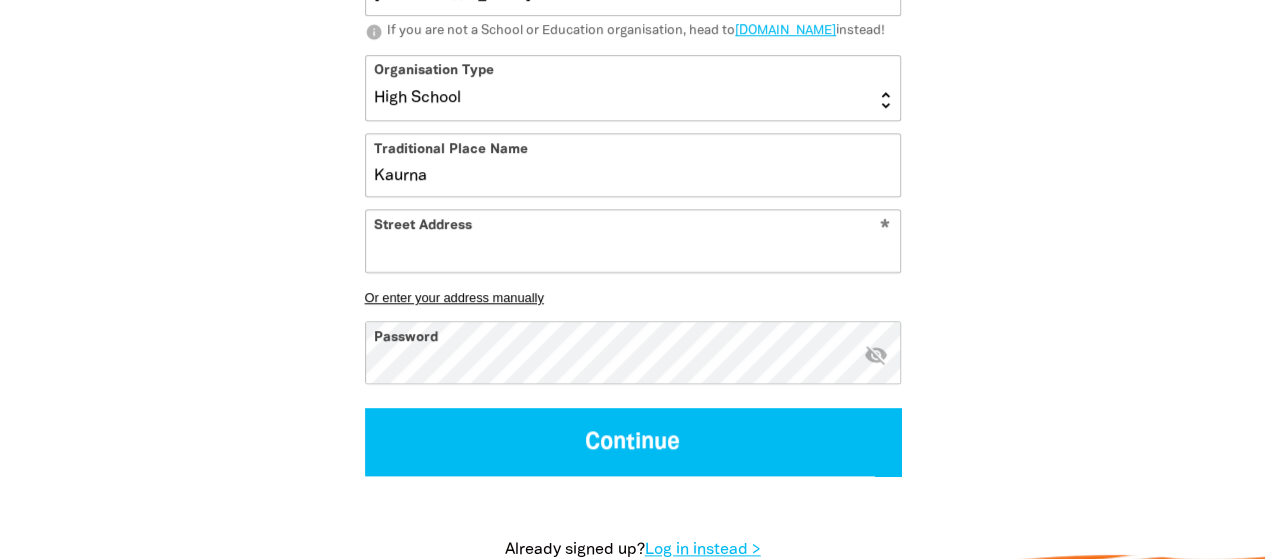 click on "Street Address" at bounding box center [633, 240] 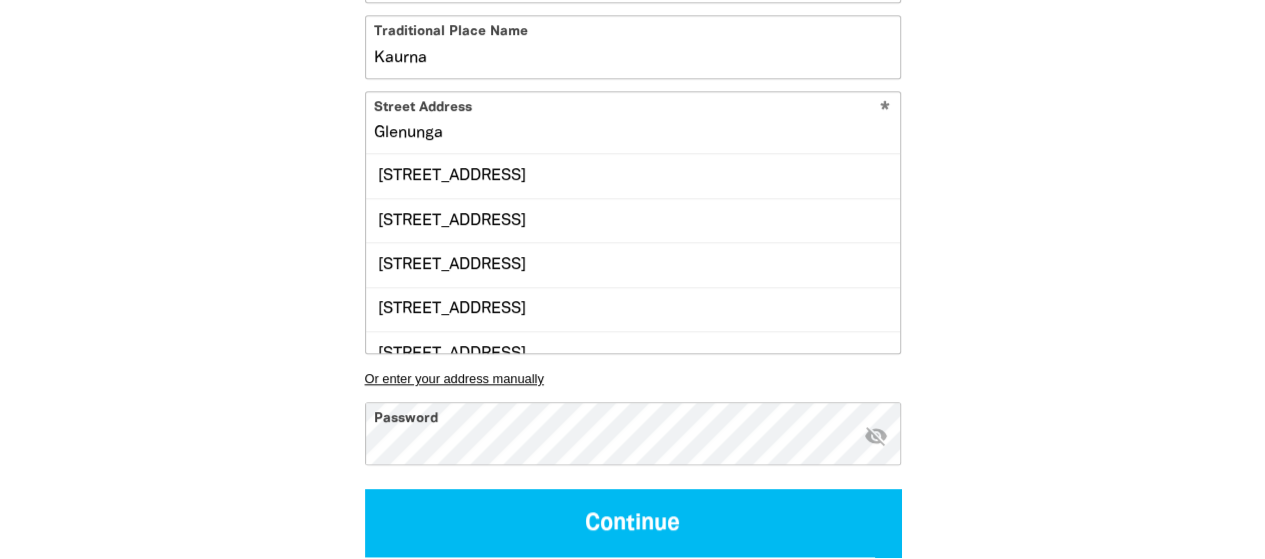 scroll, scrollTop: 1051, scrollLeft: 0, axis: vertical 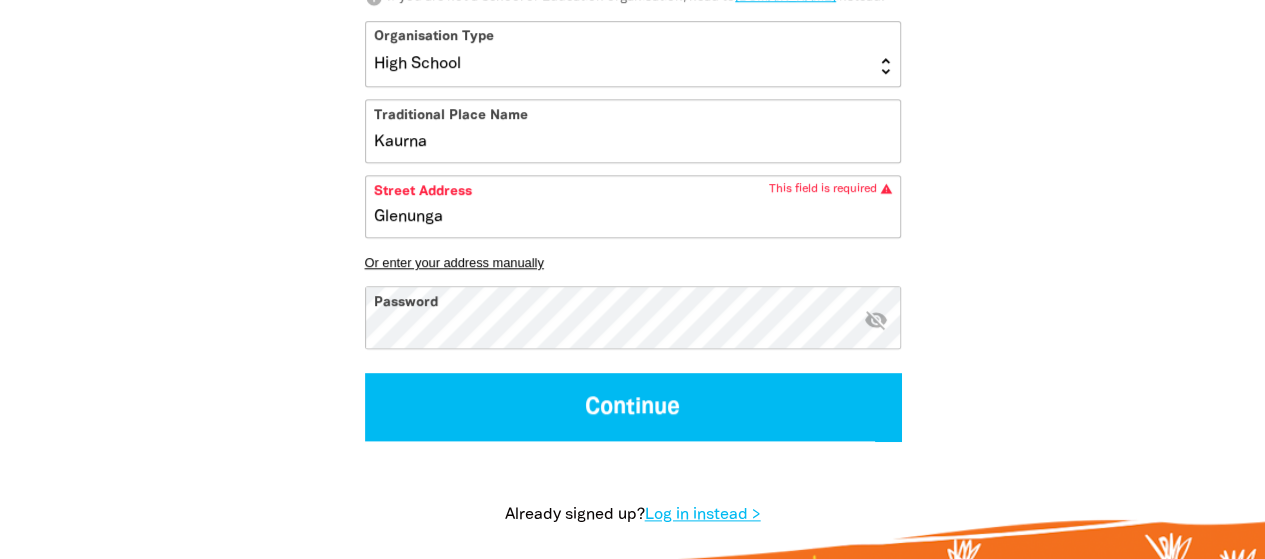 click on "Kaurna" at bounding box center [633, 130] 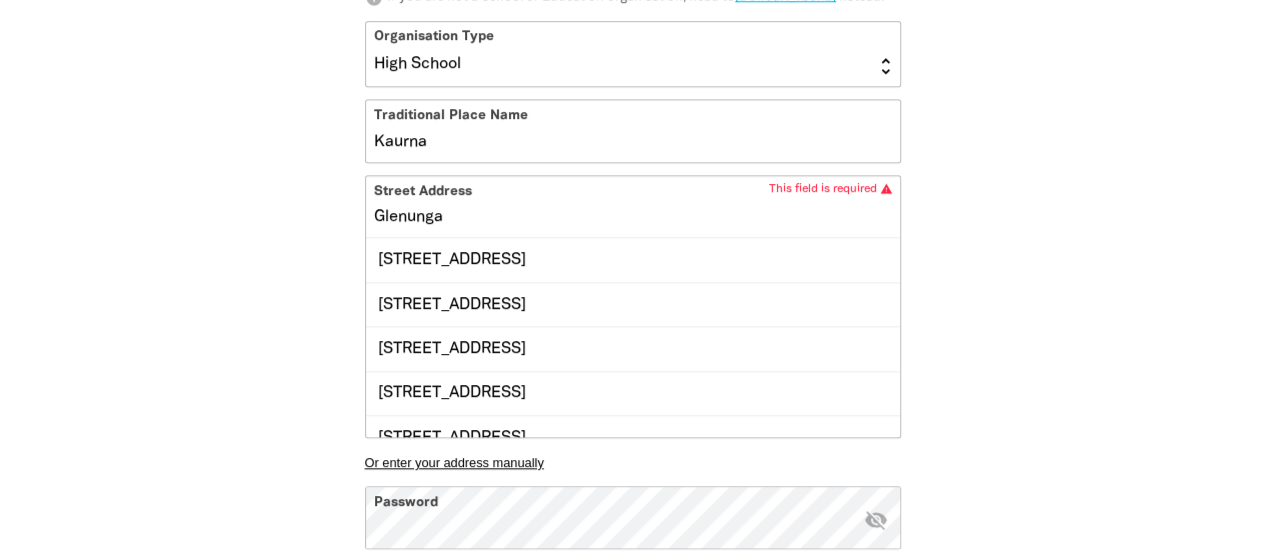 click on "Glenunga" at bounding box center (633, 206) 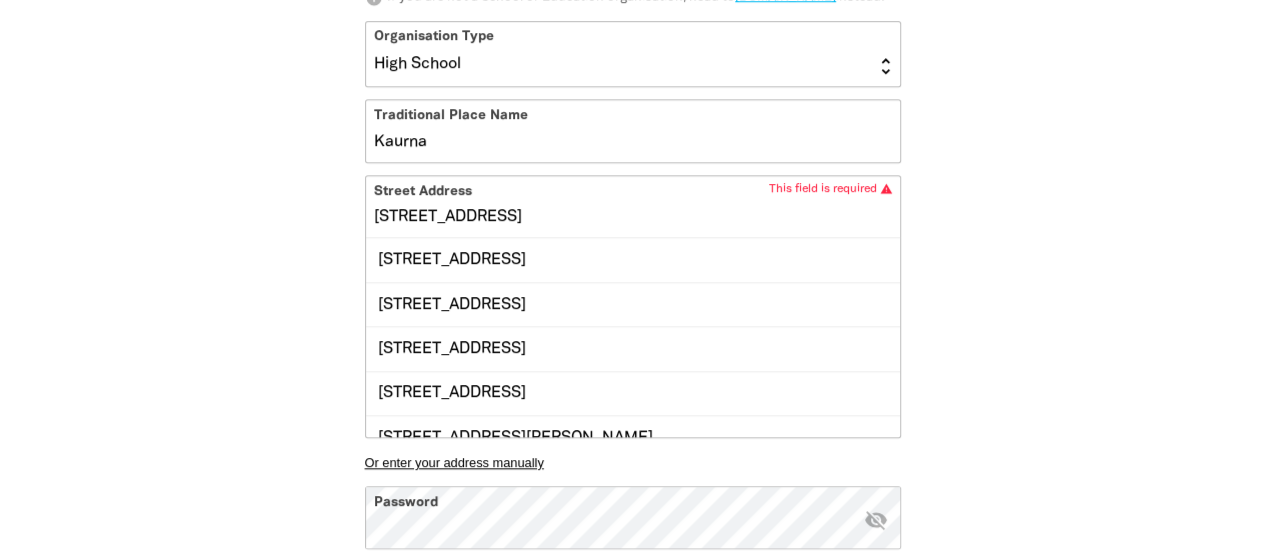 click on "[STREET_ADDRESS]" at bounding box center [633, 259] 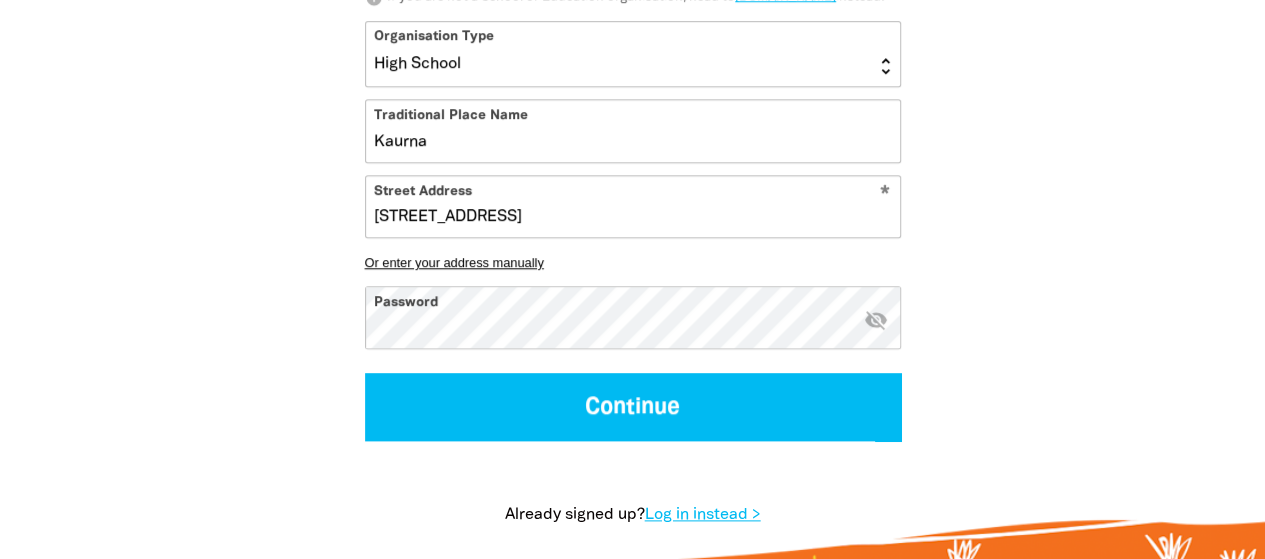 scroll, scrollTop: 1029, scrollLeft: 0, axis: vertical 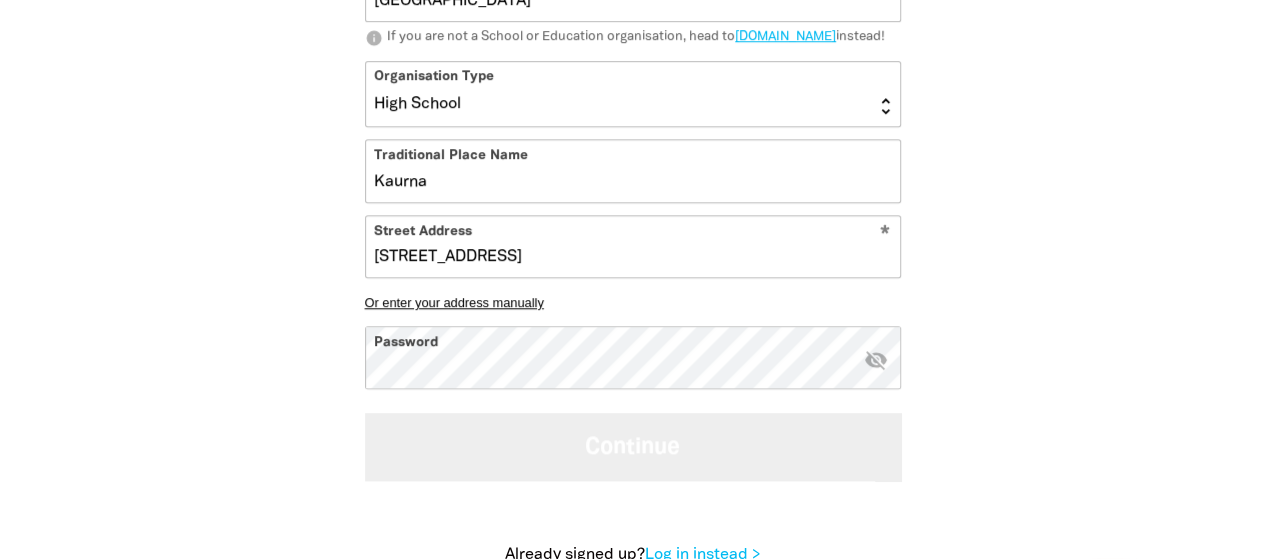 click on "Continue" at bounding box center (633, 446) 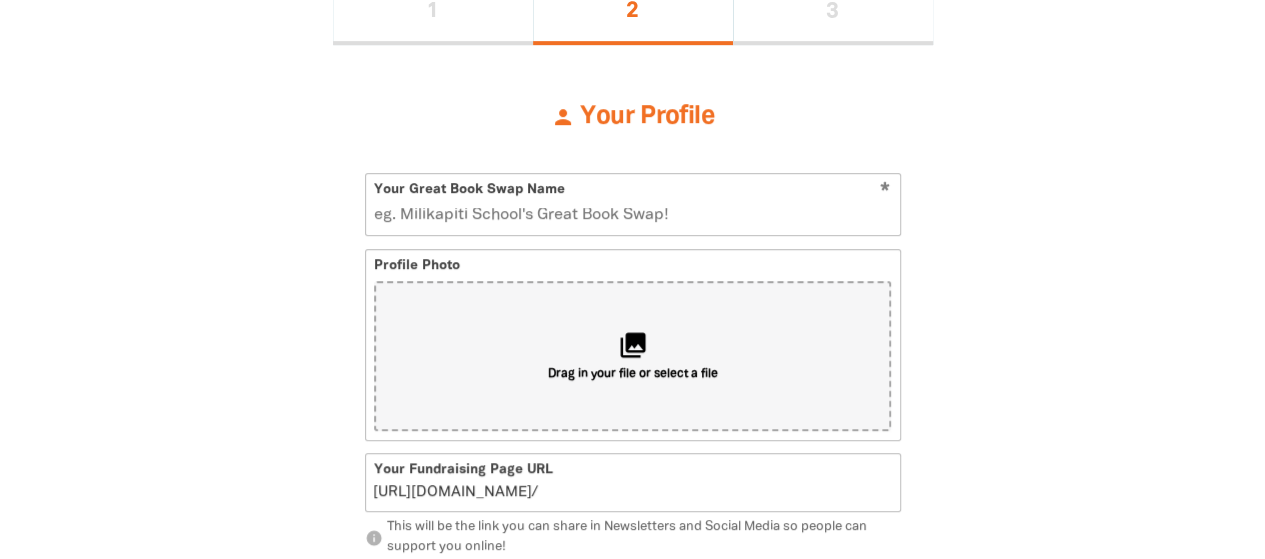 scroll, scrollTop: 484, scrollLeft: 0, axis: vertical 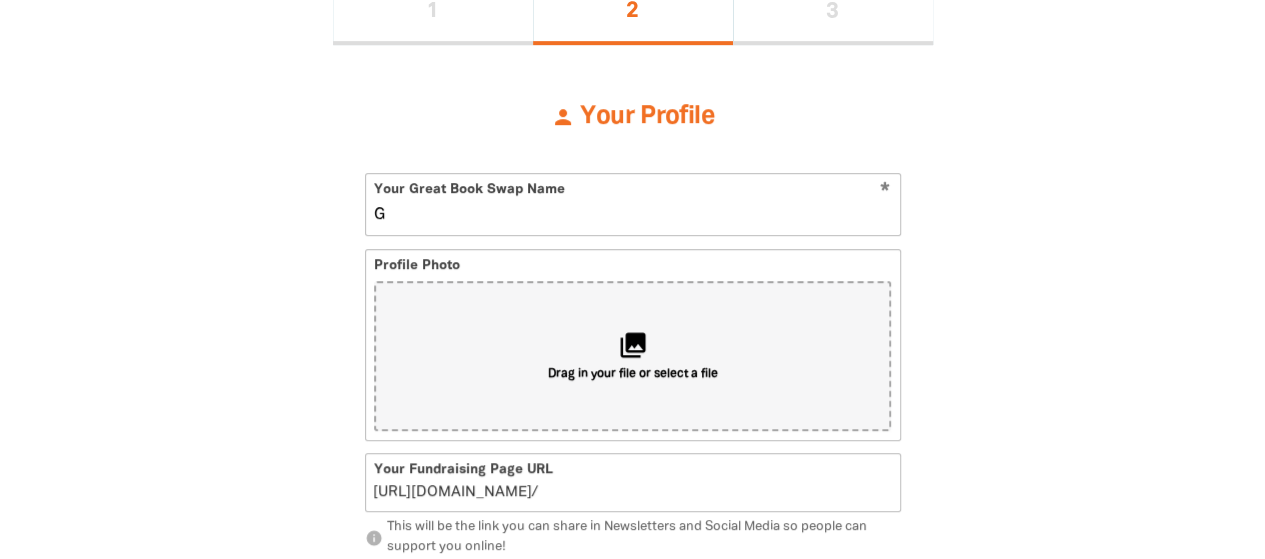 type on "Gl" 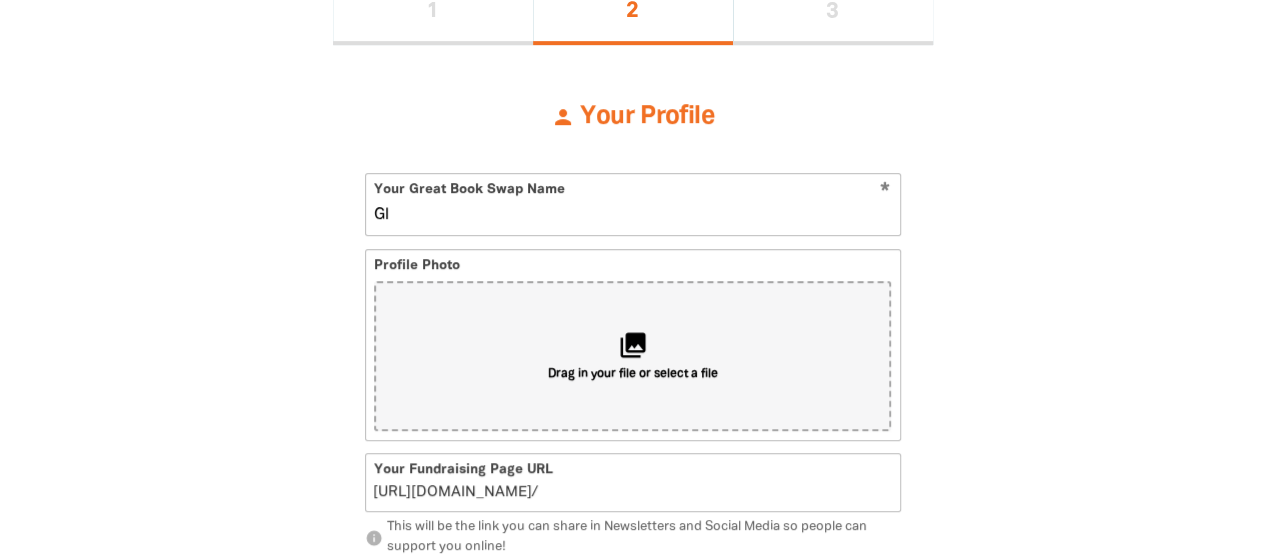 type on "g" 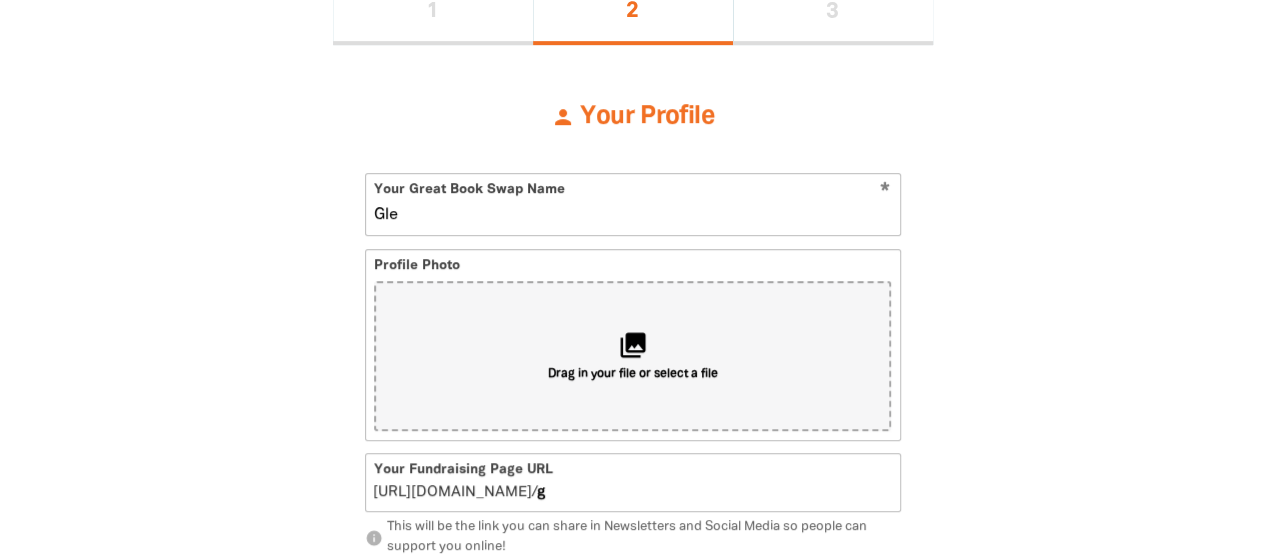 type on "[PERSON_NAME]" 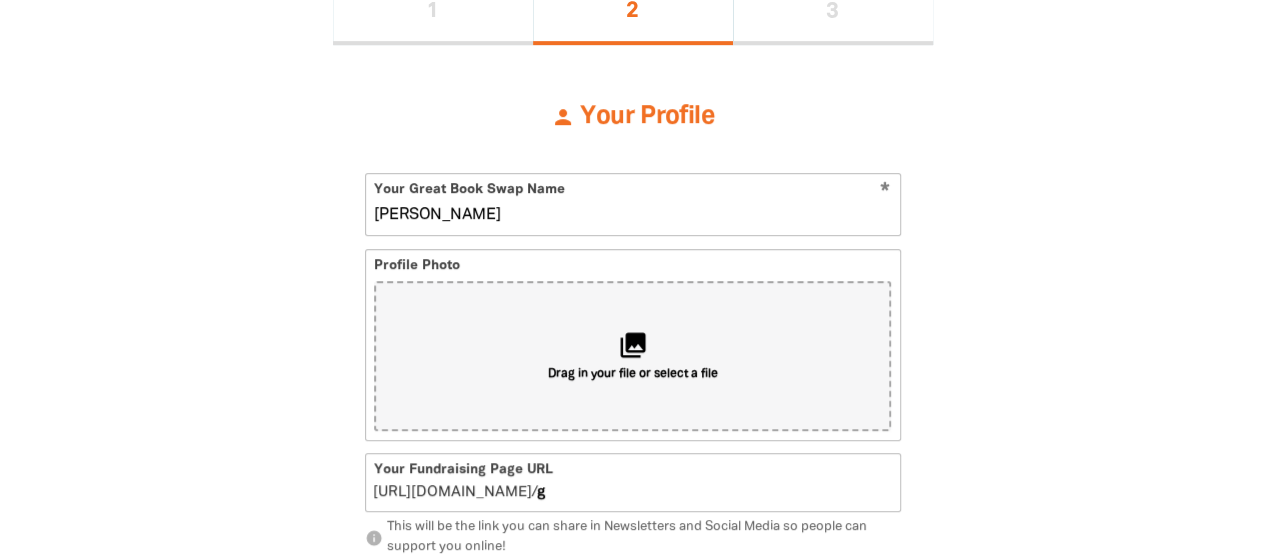 type on "gl" 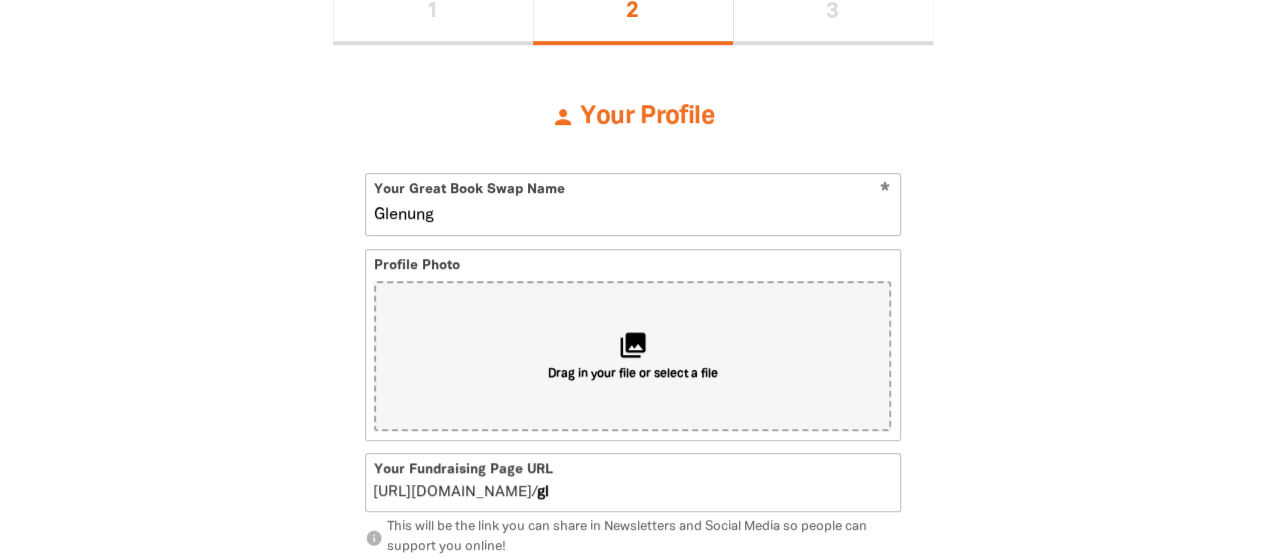 type on "Glenunga" 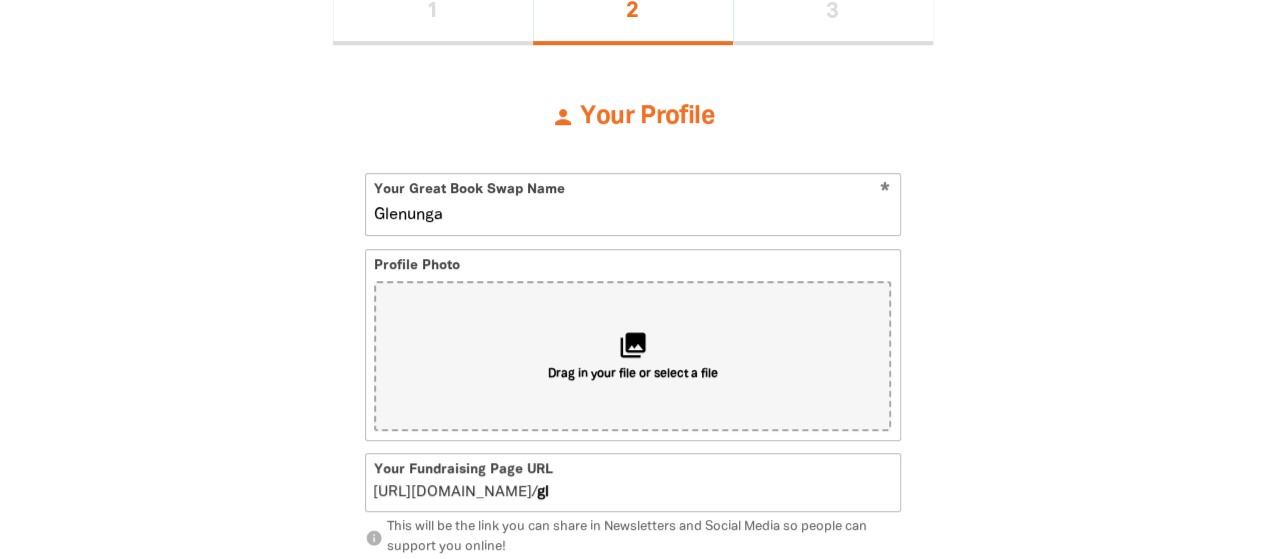 type on "glenunga" 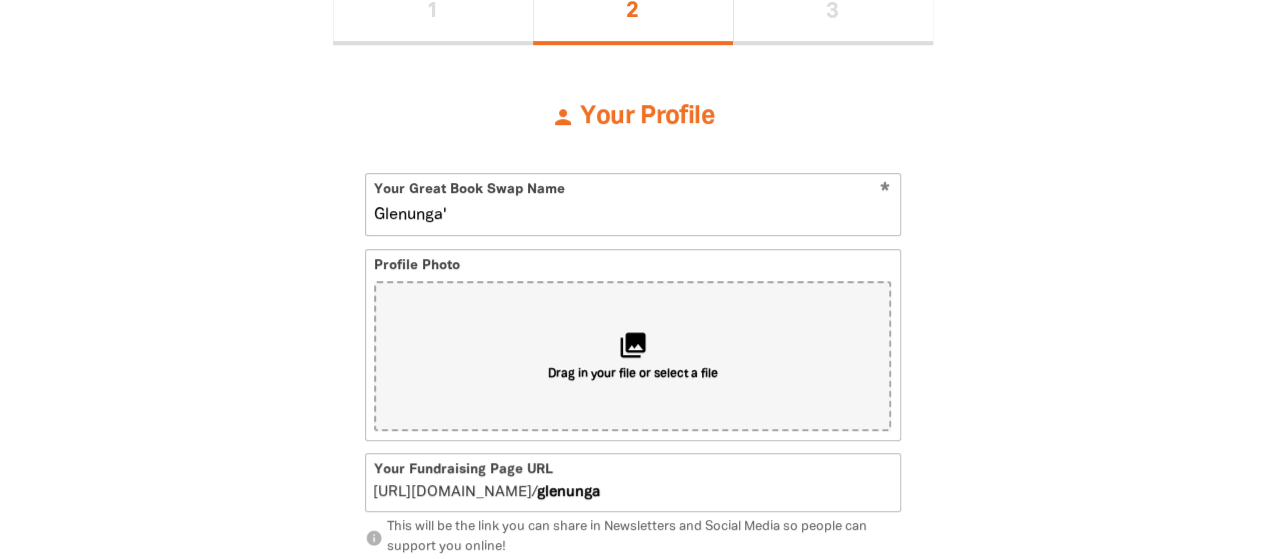 type on "[PERSON_NAME]'s" 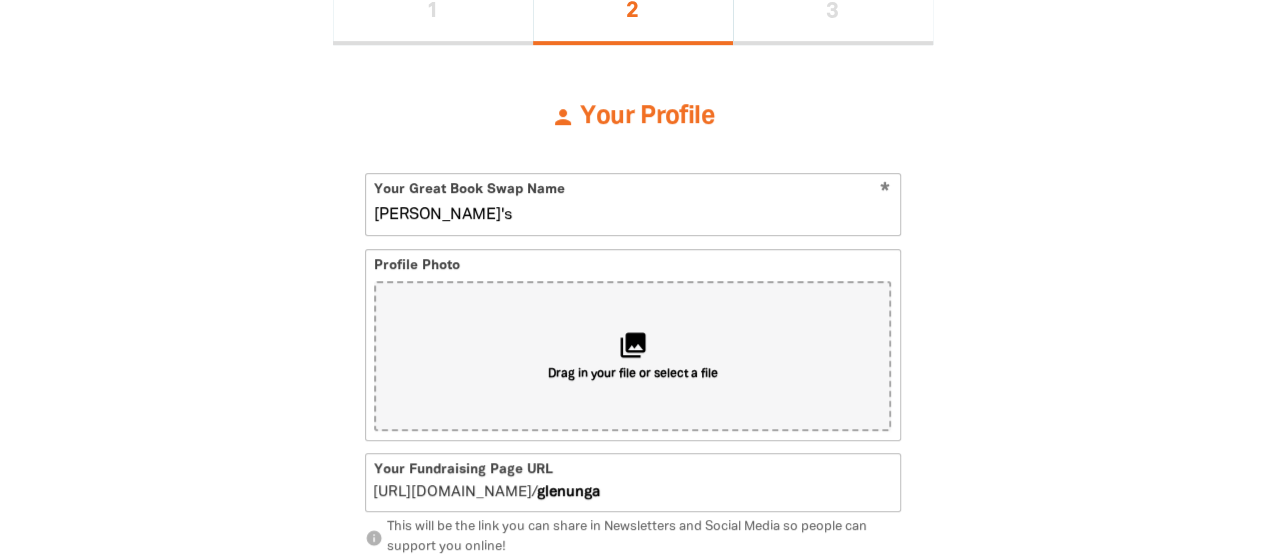 type on "glenungas" 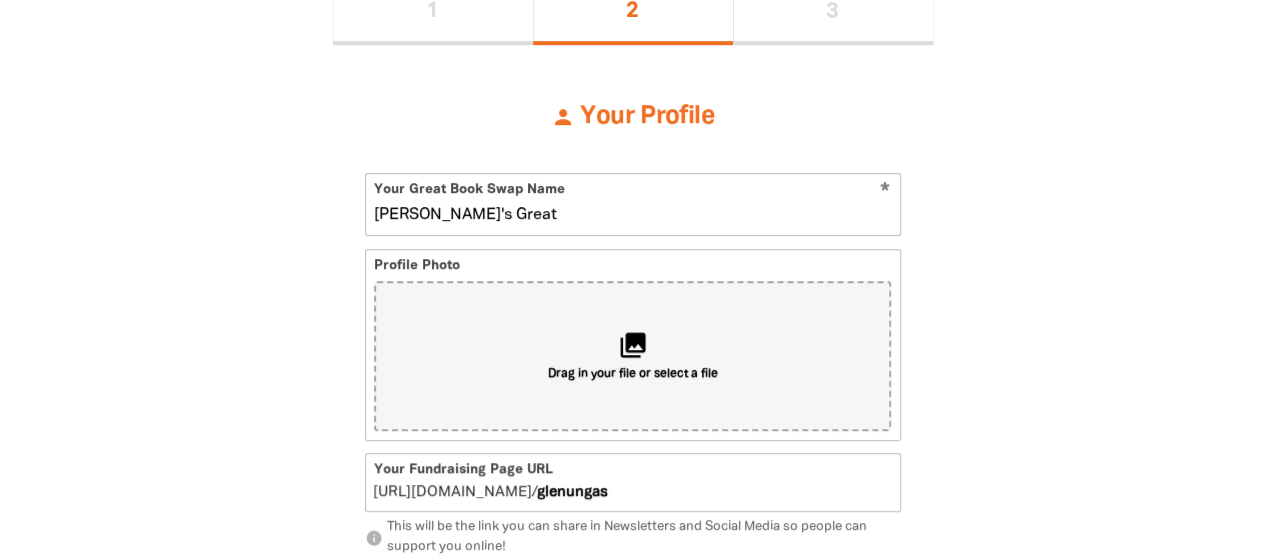 type on "[PERSON_NAME]'s Great" 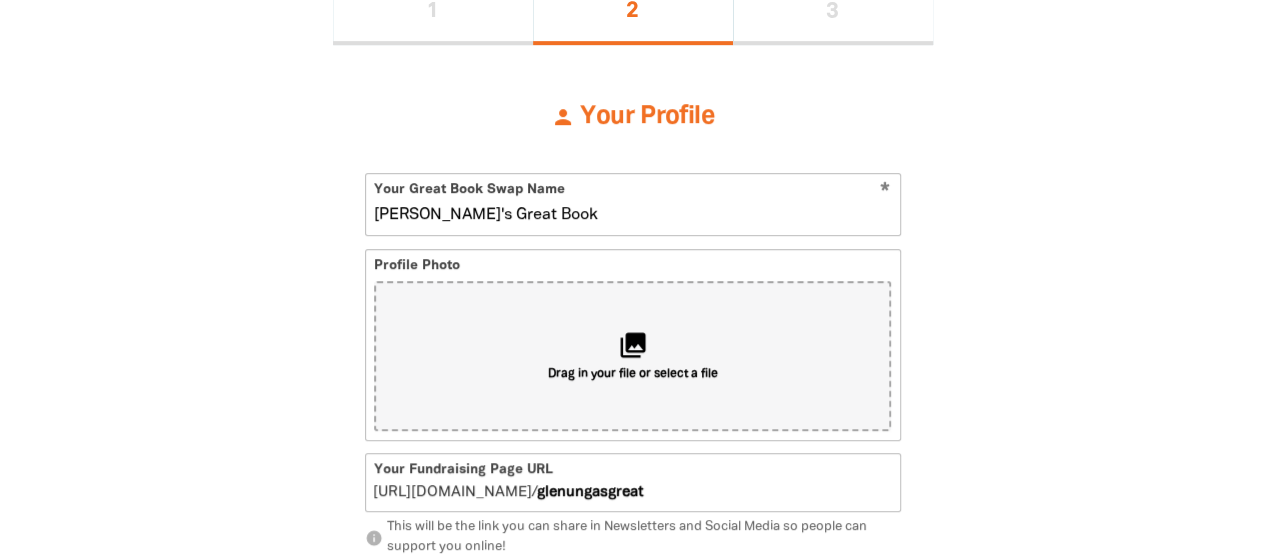type on "[PERSON_NAME]'s Great Book S" 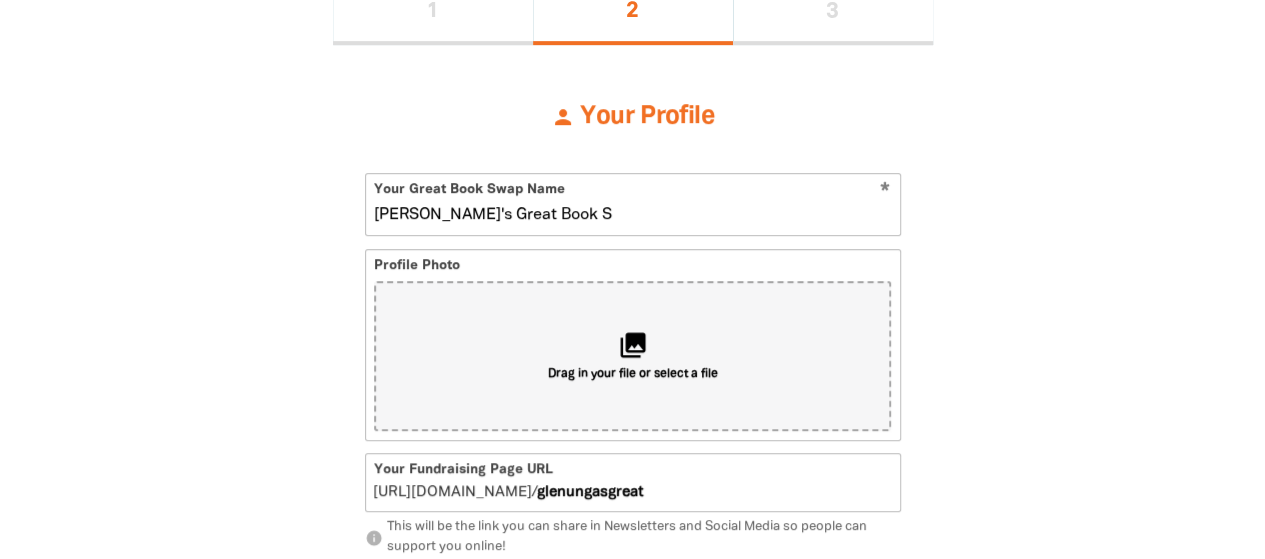 type on "glenungasgreatbooks" 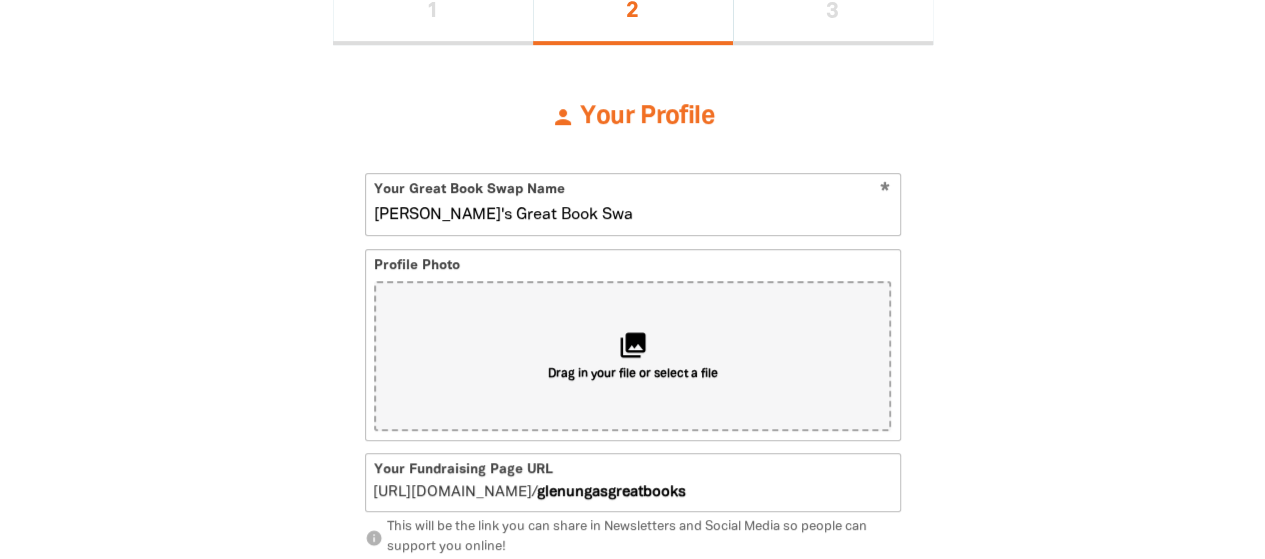 type on "[PERSON_NAME]'s Great Book Swap" 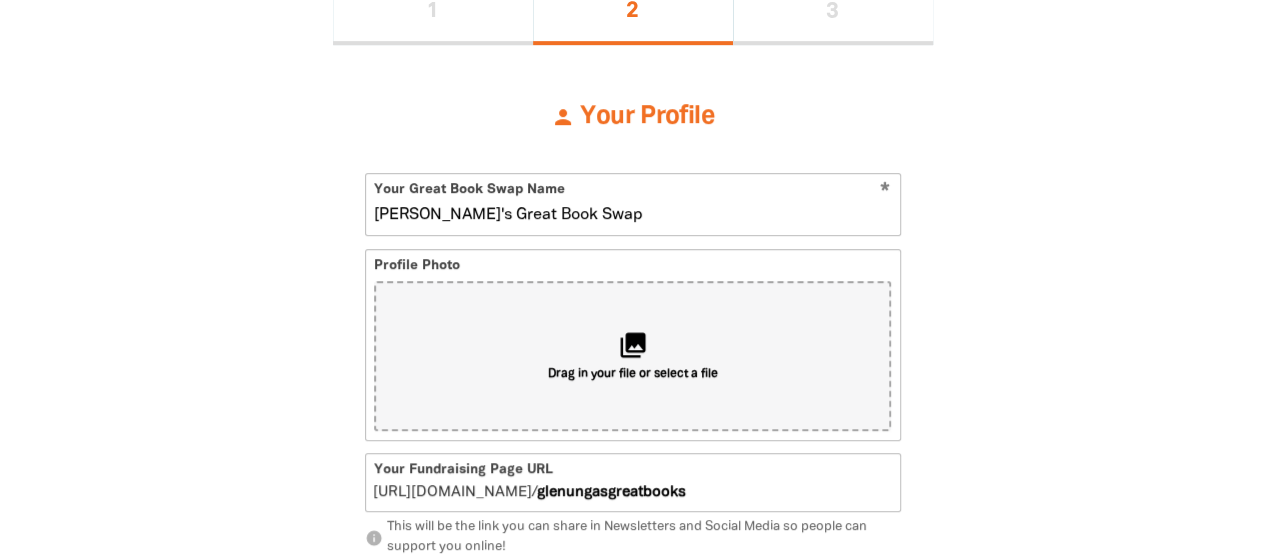 type on "glenungasgreatbookswap" 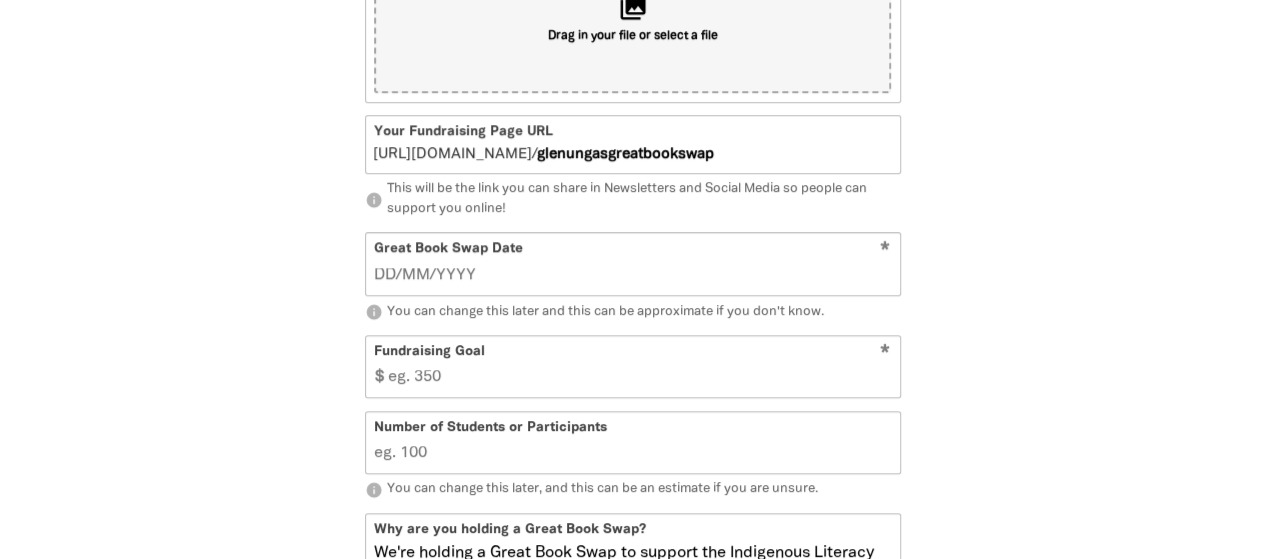 scroll, scrollTop: 822, scrollLeft: 0, axis: vertical 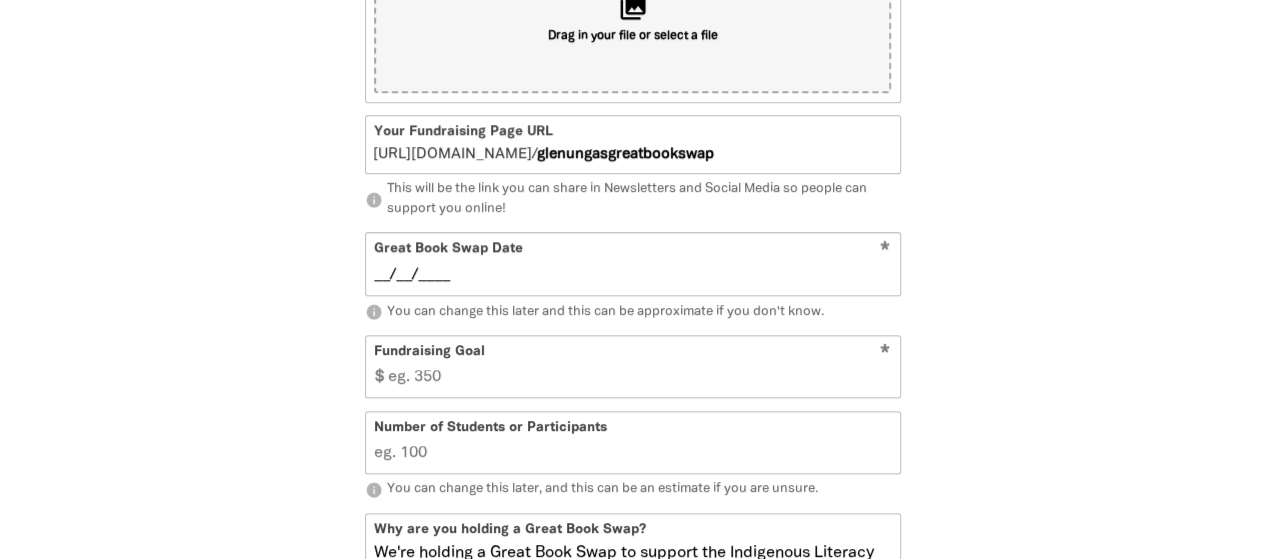 click on "__/__/____" at bounding box center [632, 275] 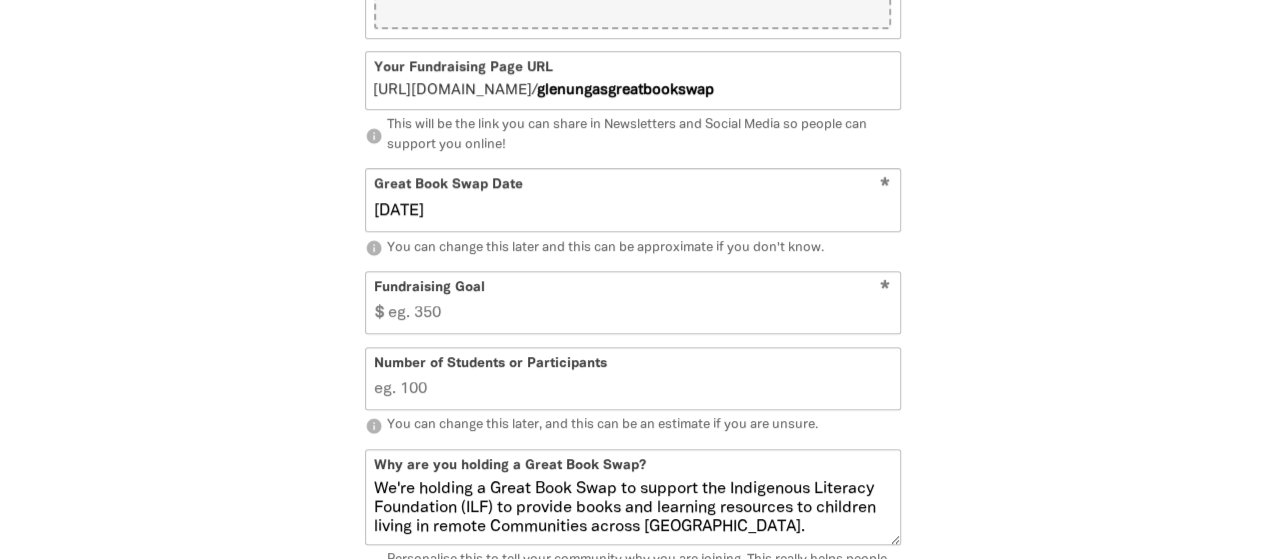 scroll, scrollTop: 888, scrollLeft: 0, axis: vertical 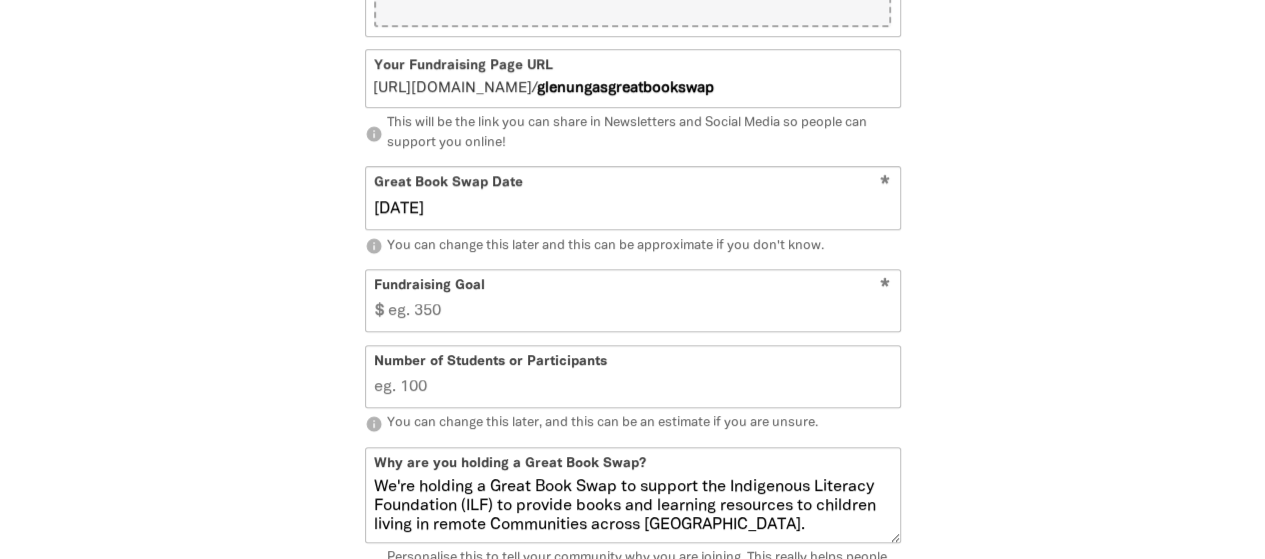type on "[DATE]" 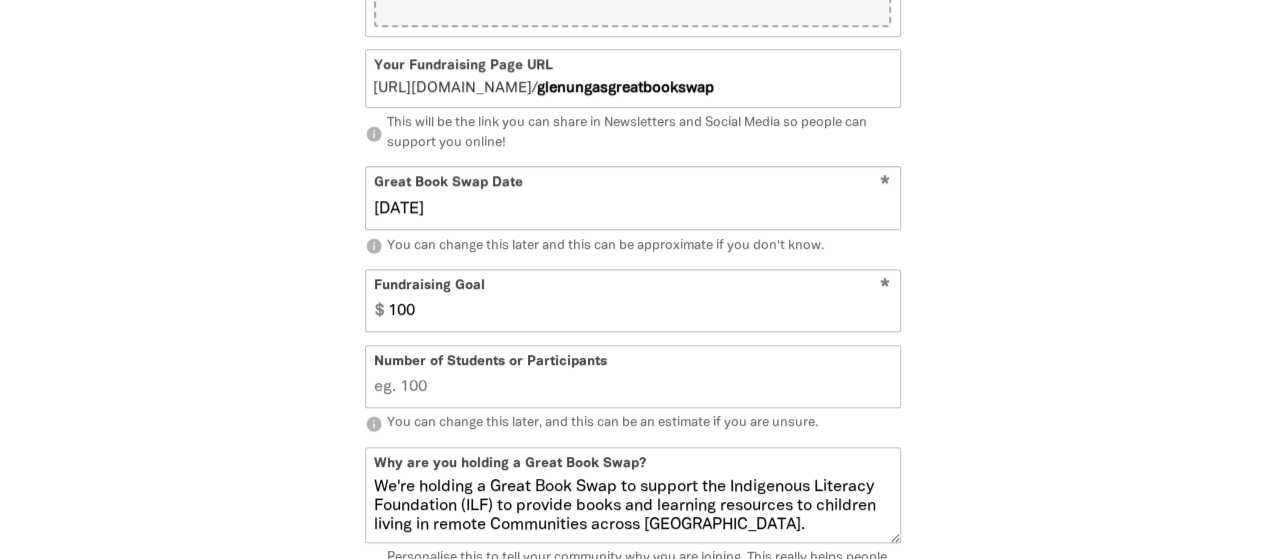 type on "100" 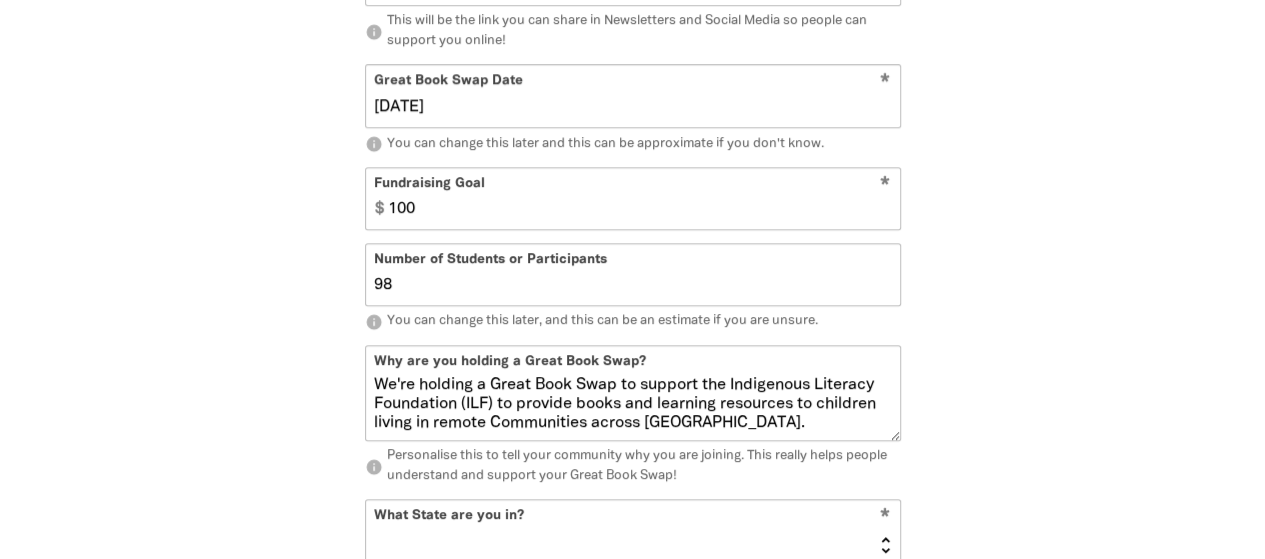 scroll, scrollTop: 994, scrollLeft: 0, axis: vertical 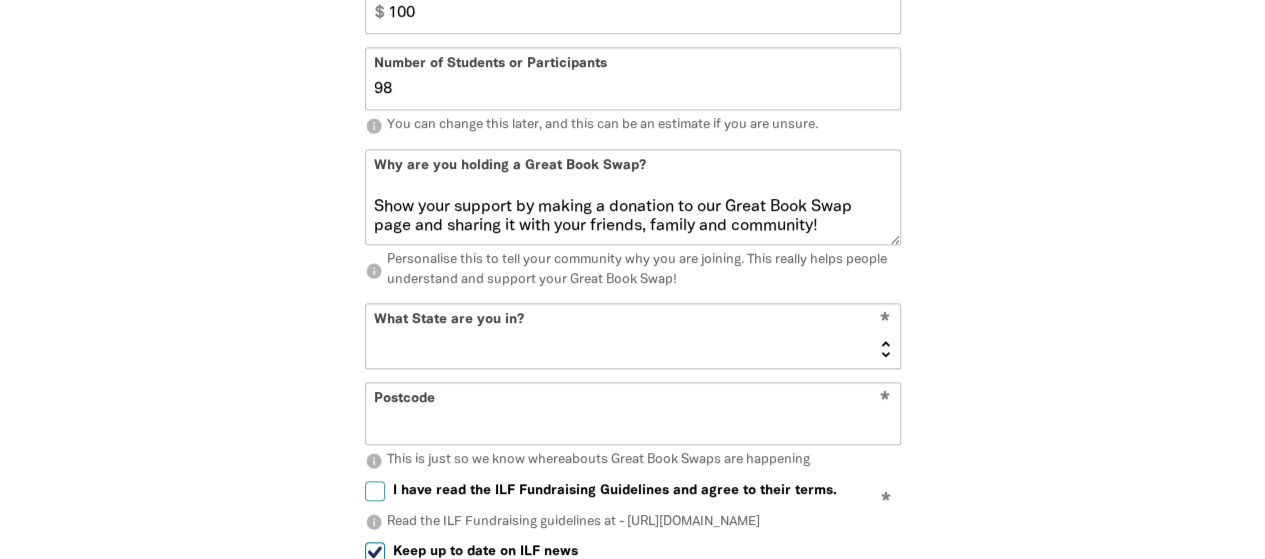 type on "98" 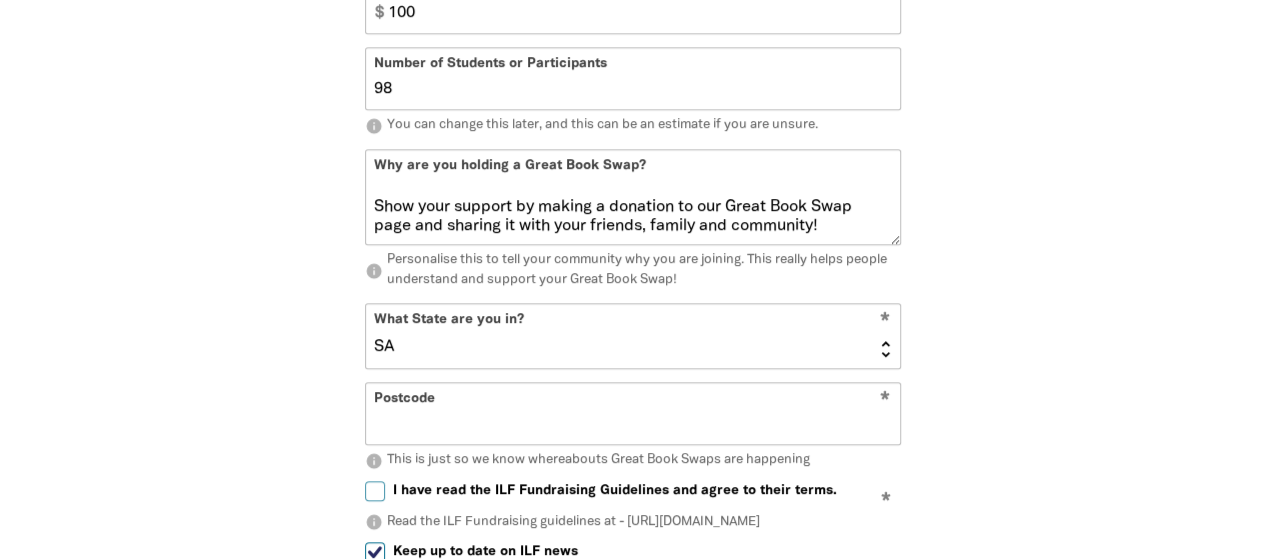 click on "[GEOGRAPHIC_DATA] [GEOGRAPHIC_DATA] QLD [GEOGRAPHIC_DATA] [GEOGRAPHIC_DATA] SA [GEOGRAPHIC_DATA] ACT" at bounding box center [633, 336] 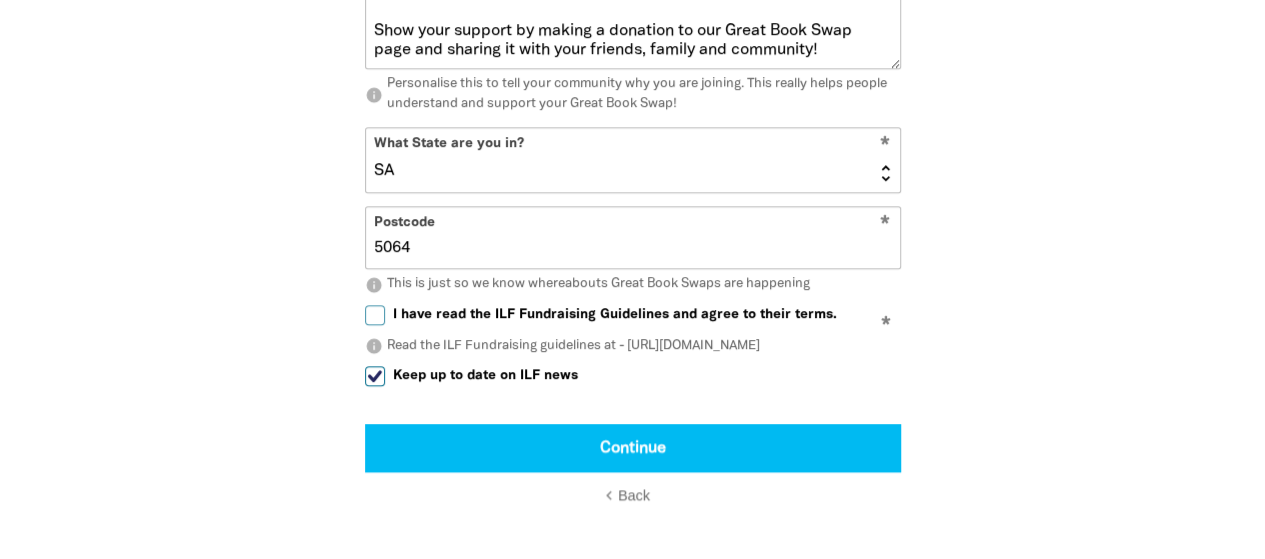 scroll, scrollTop: 1364, scrollLeft: 0, axis: vertical 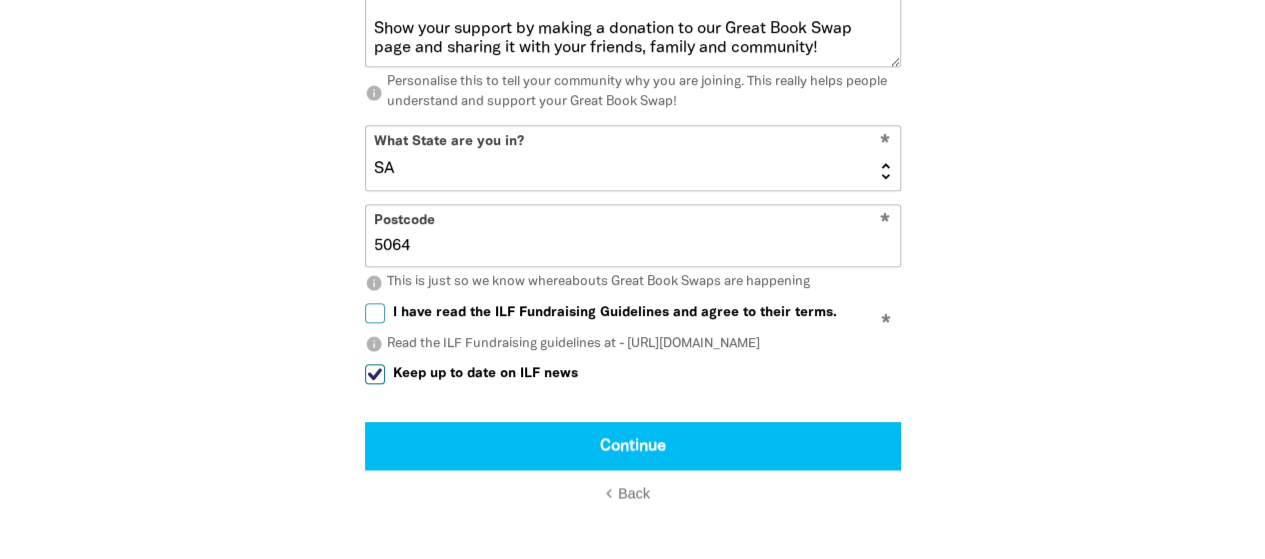 type on "5064" 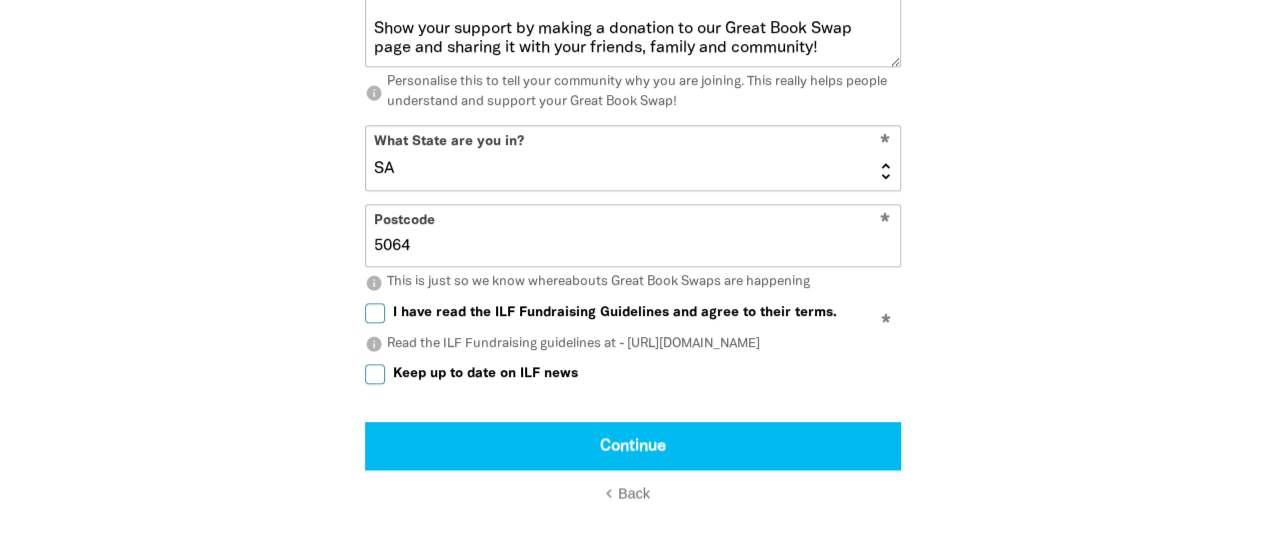 checkbox on "false" 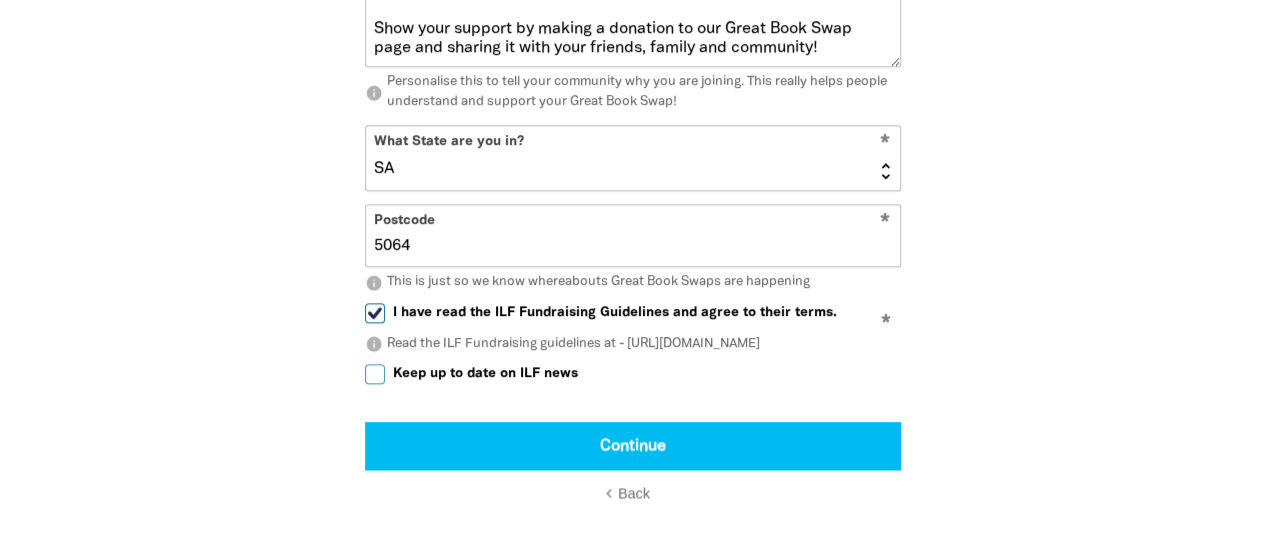 checkbox on "true" 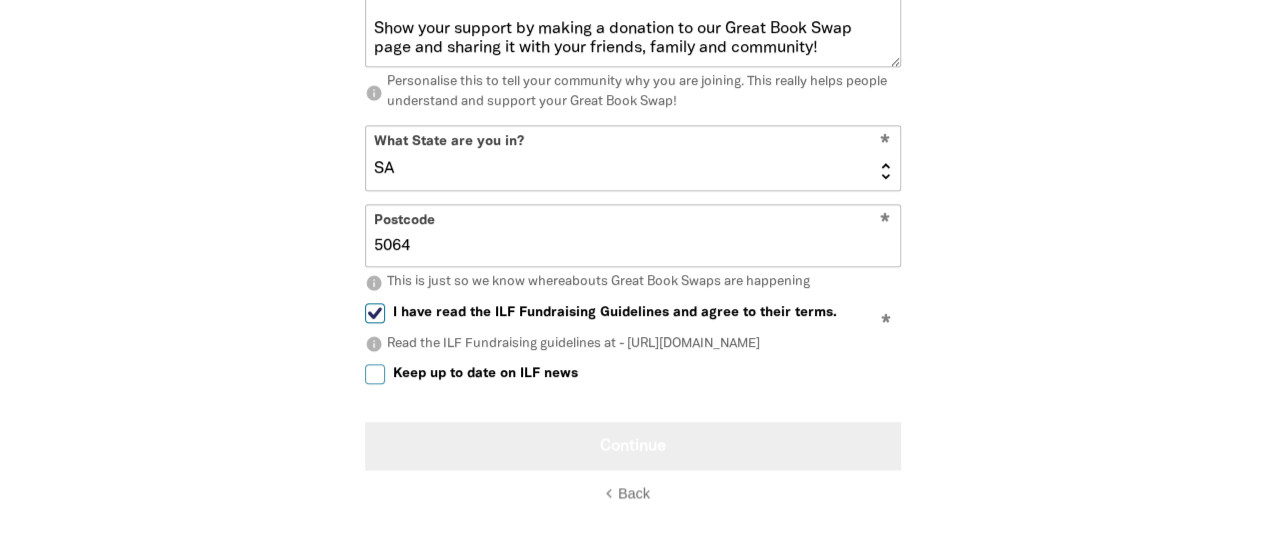 click on "Continue" at bounding box center (633, 446) 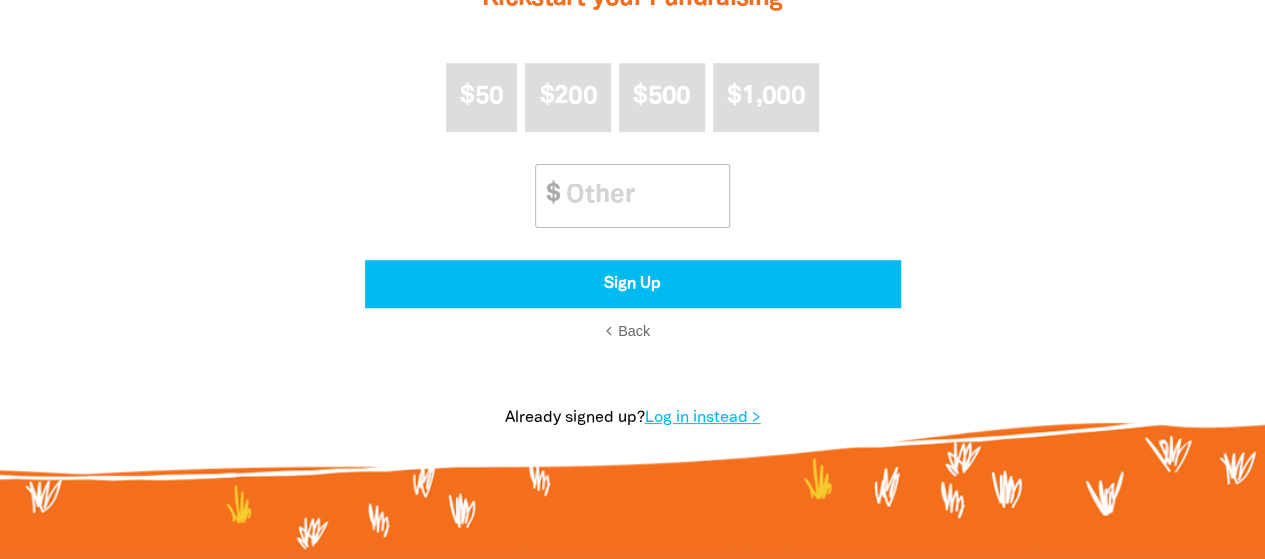 scroll, scrollTop: 440, scrollLeft: 0, axis: vertical 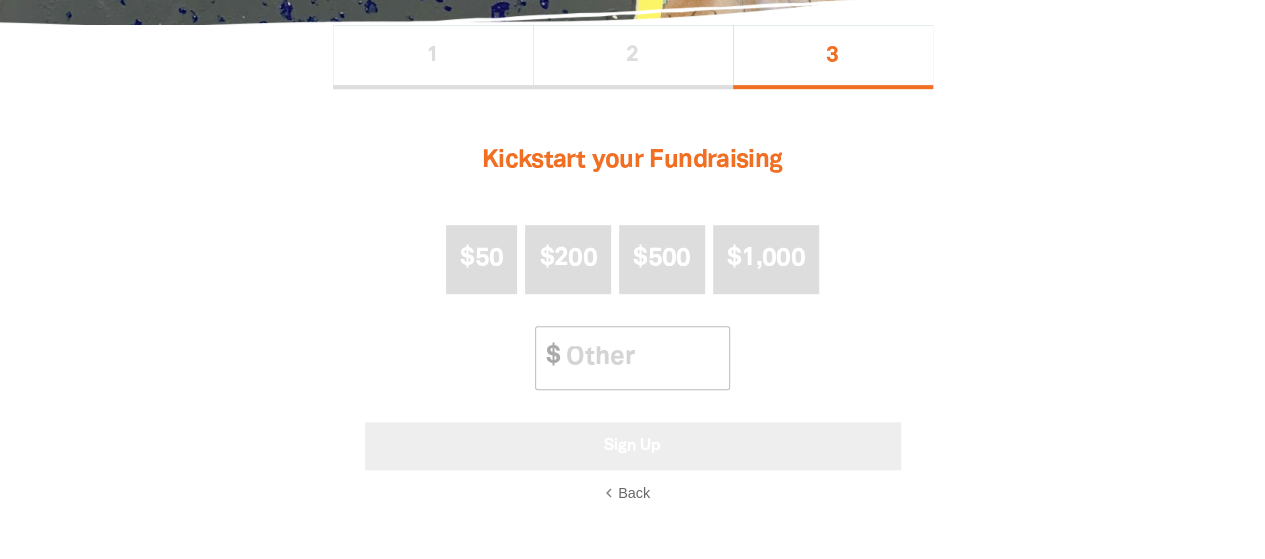 click on "Sign Up" at bounding box center [633, 446] 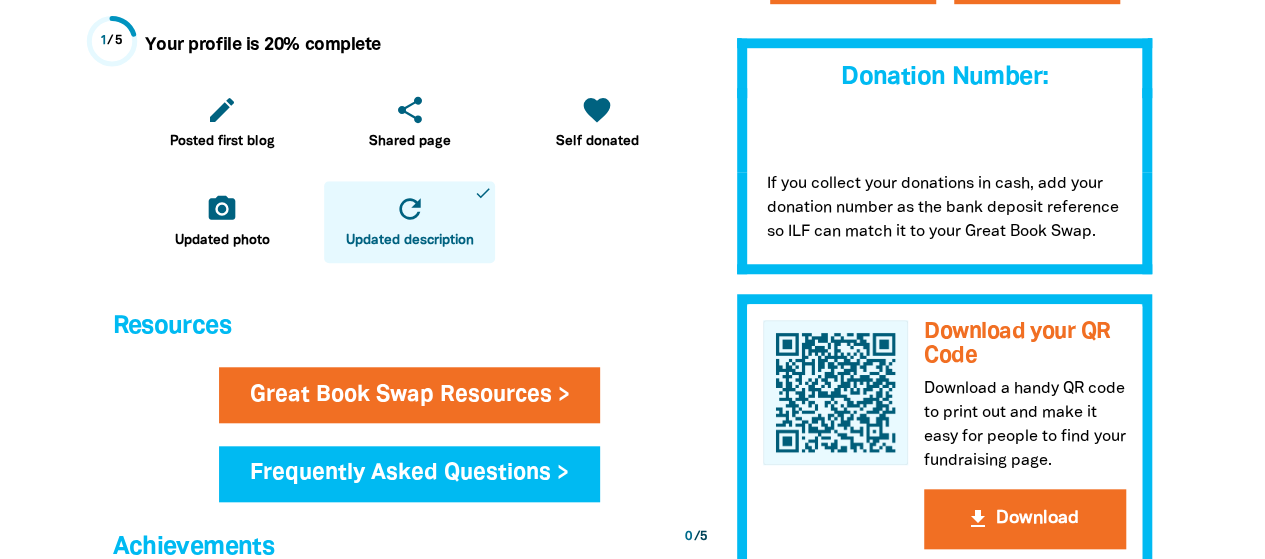 scroll, scrollTop: 725, scrollLeft: 0, axis: vertical 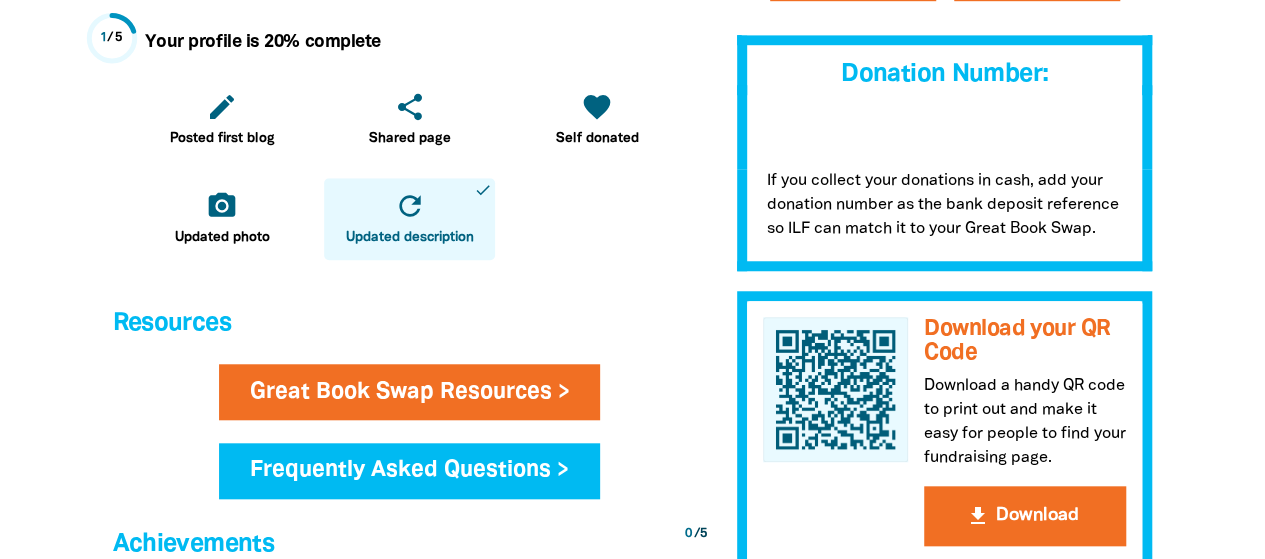 click on "﻿" at bounding box center [945, 127] 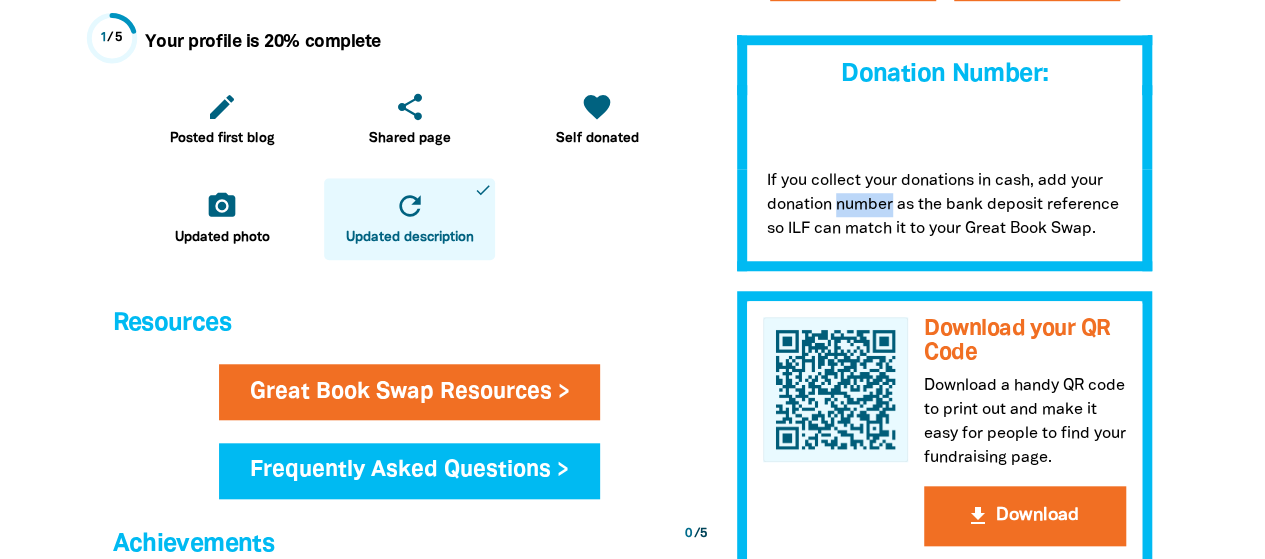 click on "If you collect your donations in cash, add your donation number as the bank deposit reference so ILF can match it to your Great Book Swap." at bounding box center (945, 220) 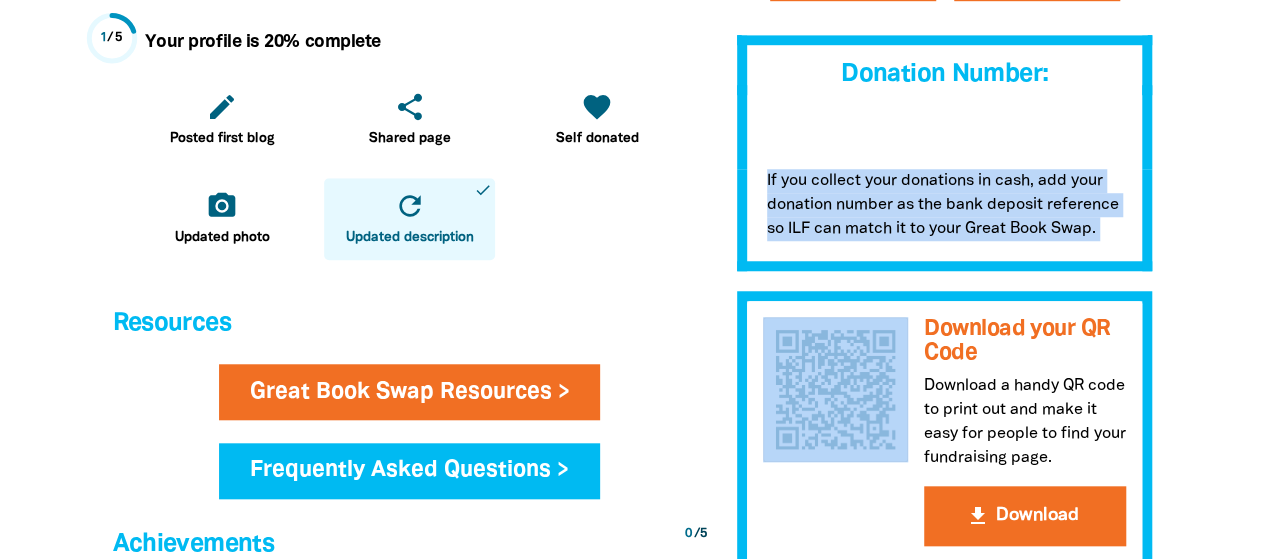 click on "If you collect your donations in cash, add your donation number as the bank deposit reference so ILF can match it to your Great Book Swap." at bounding box center [945, 220] 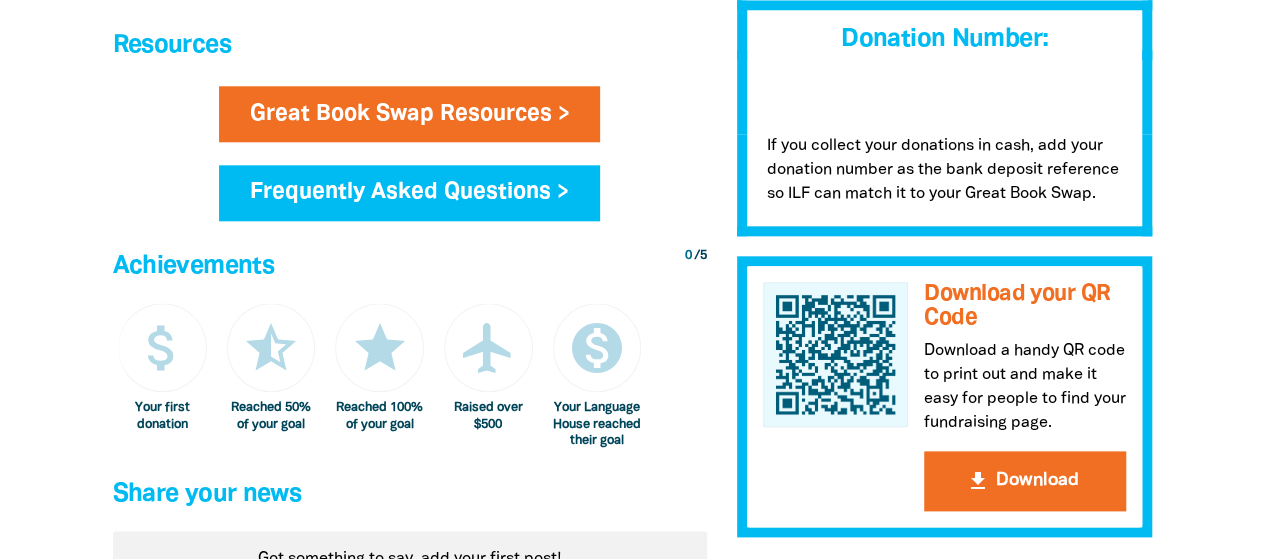scroll, scrollTop: 1005, scrollLeft: 0, axis: vertical 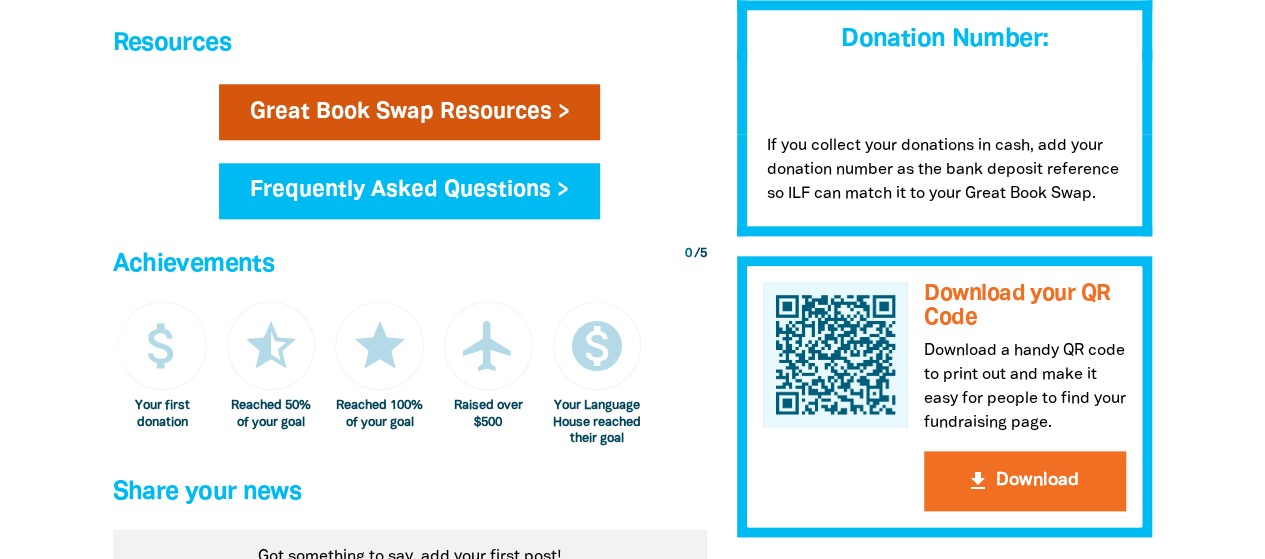 click on "Great Book Swap Resources >" at bounding box center [410, 112] 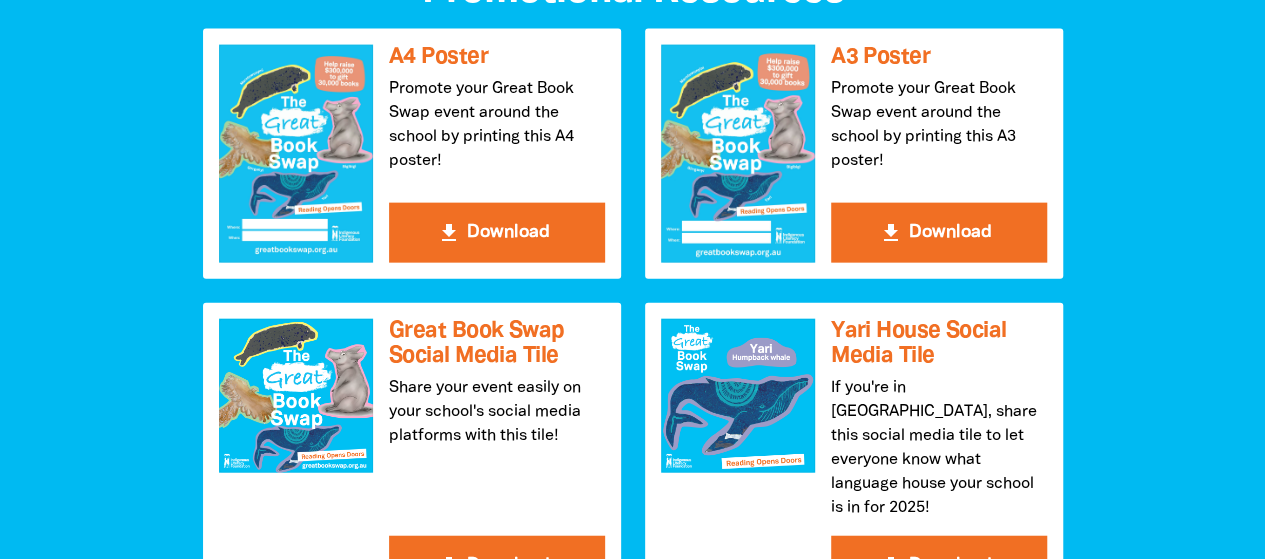 scroll, scrollTop: 2201, scrollLeft: 0, axis: vertical 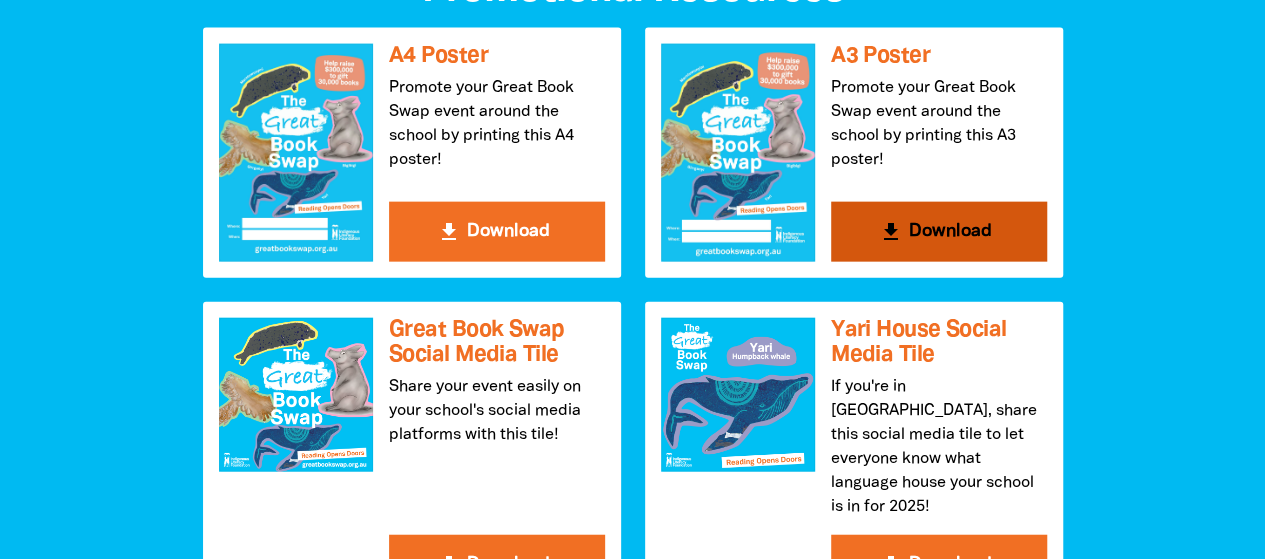 click on "get_app   Download" at bounding box center (939, 232) 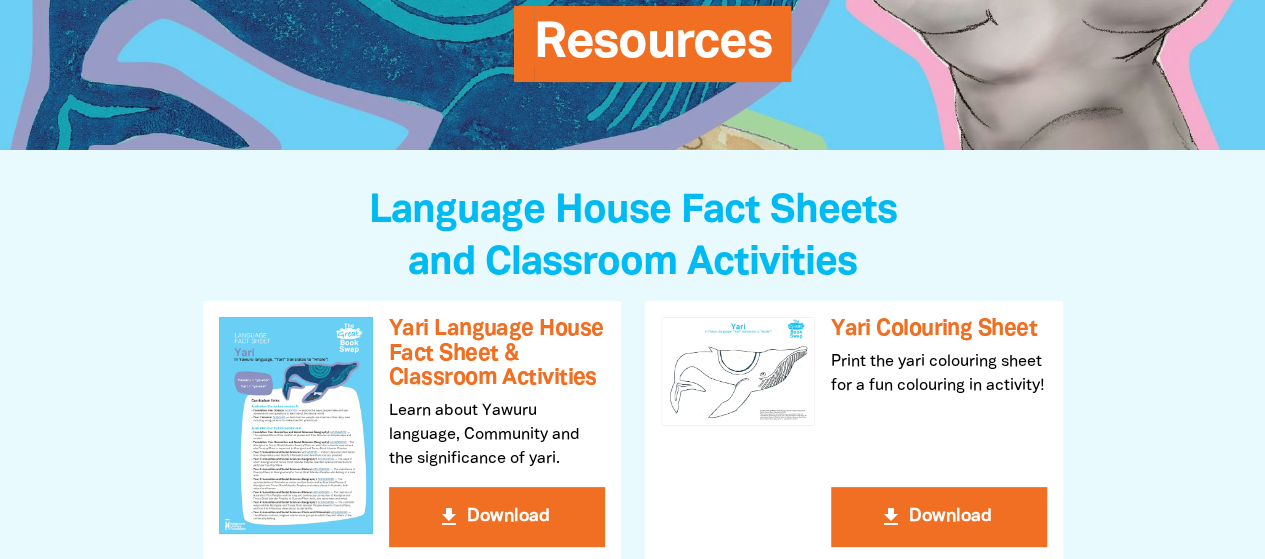 scroll, scrollTop: 0, scrollLeft: 0, axis: both 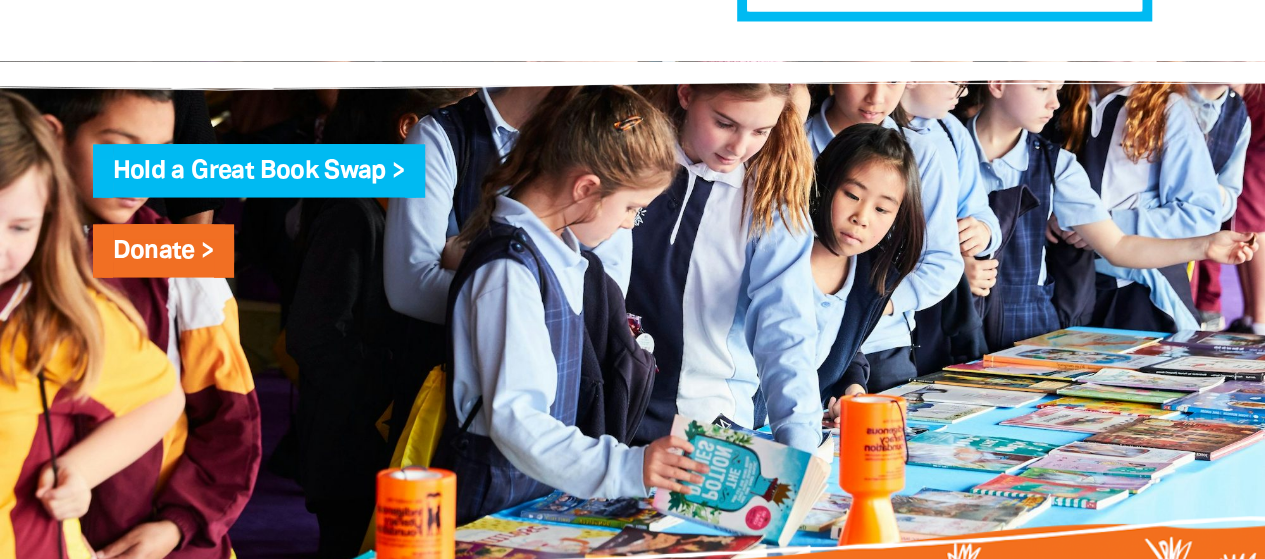 click on "Hold a Great Book Swap >" at bounding box center [259, 178] 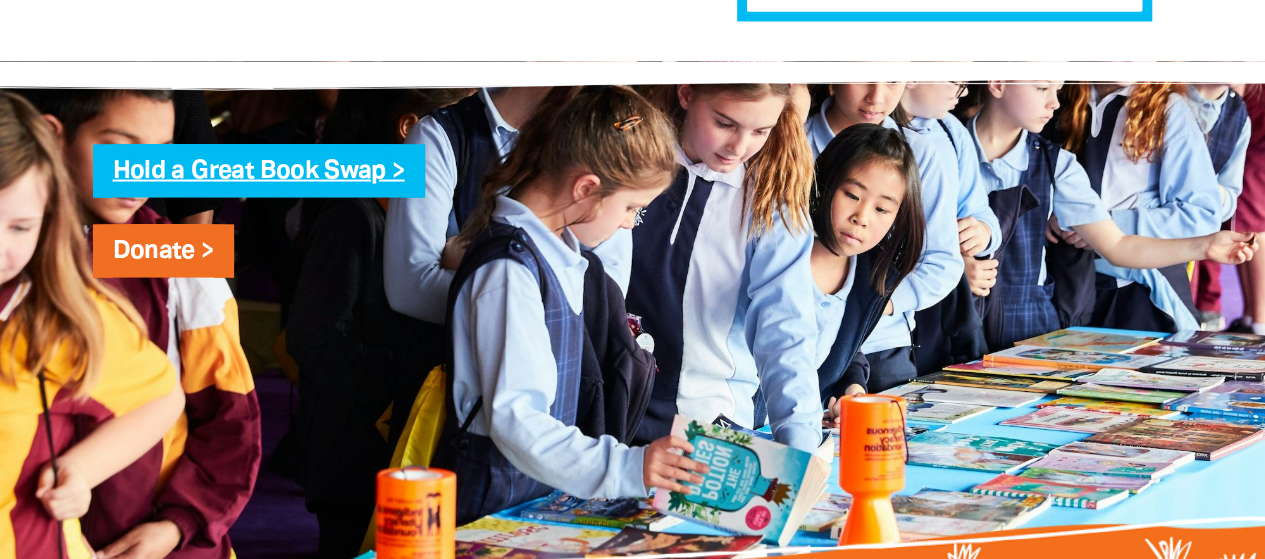 click on "Hold a Great Book Swap >" 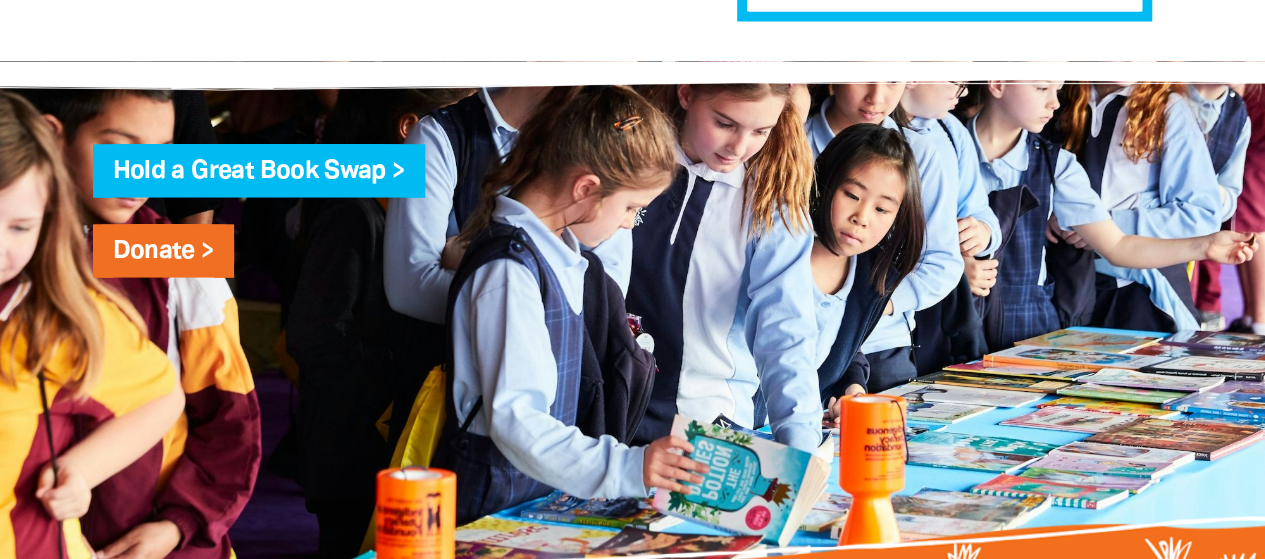 select on "high-school" 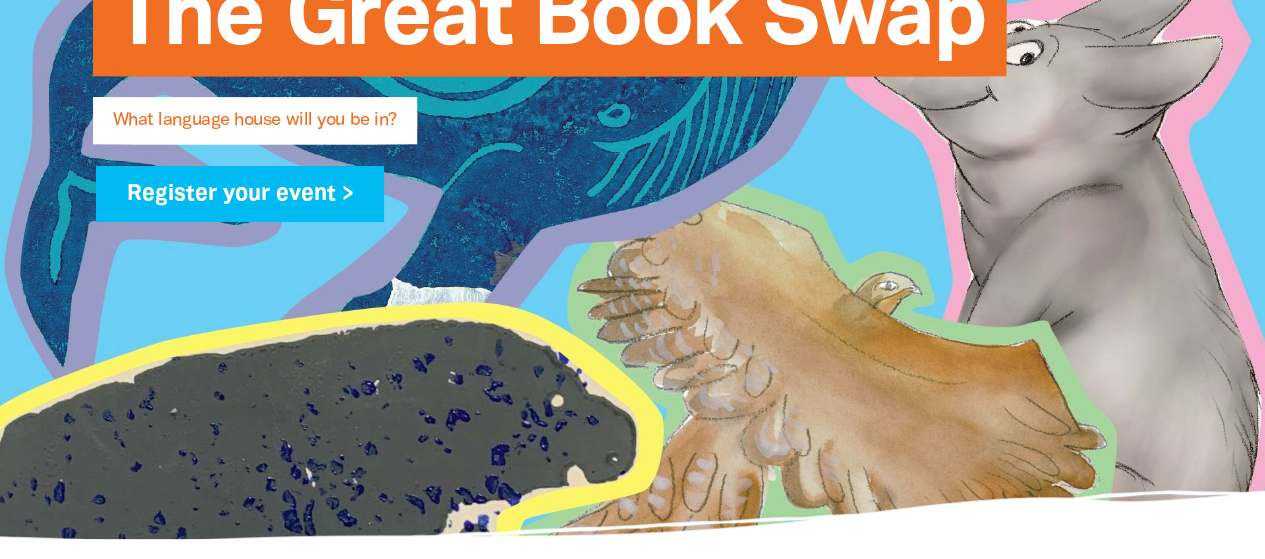 scroll, scrollTop: 466, scrollLeft: 0, axis: vertical 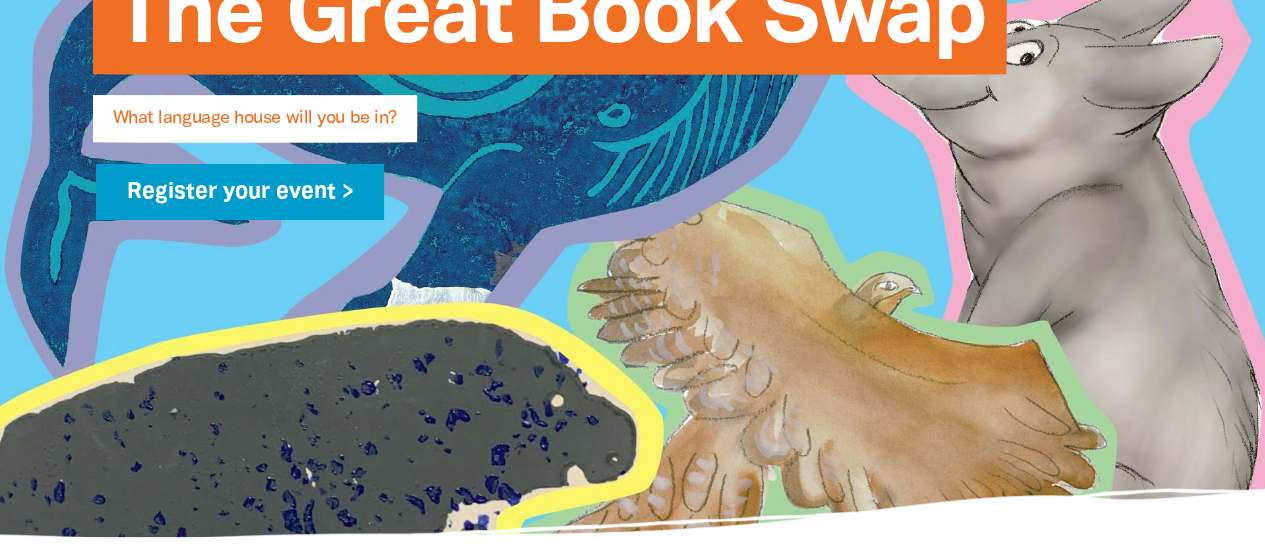 click on "Register your event >" at bounding box center (240, 192) 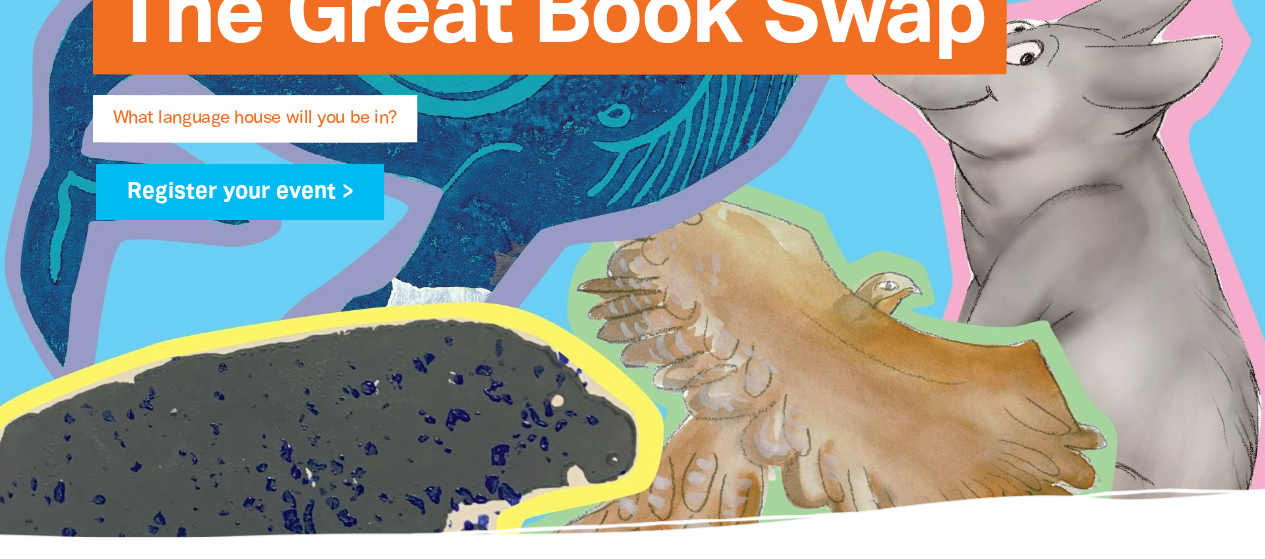 select on "high-school" 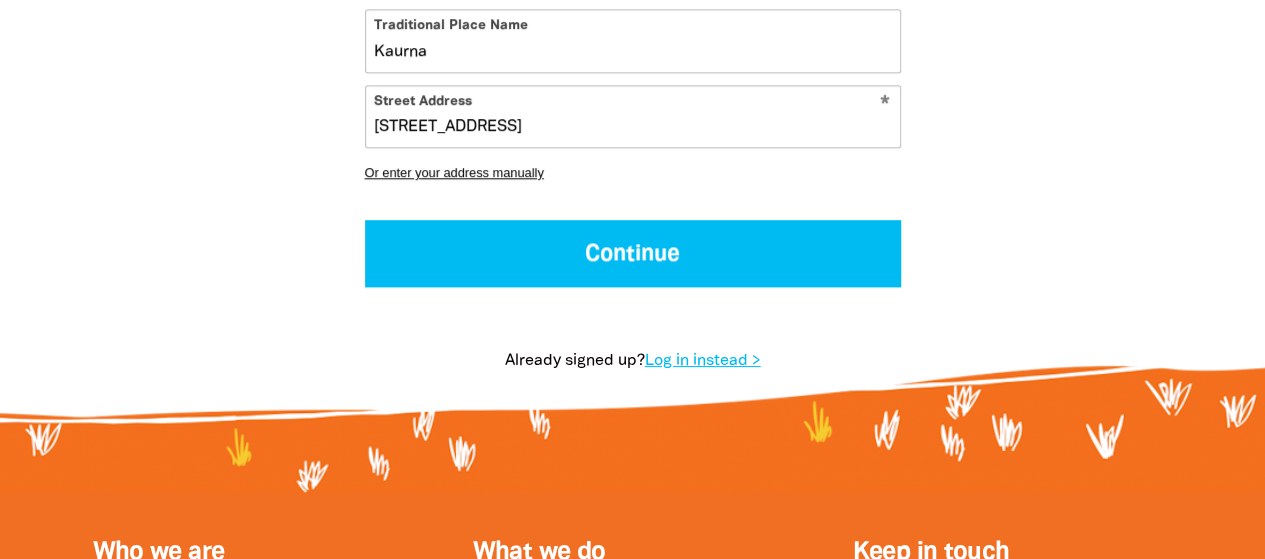 scroll, scrollTop: 1074, scrollLeft: 0, axis: vertical 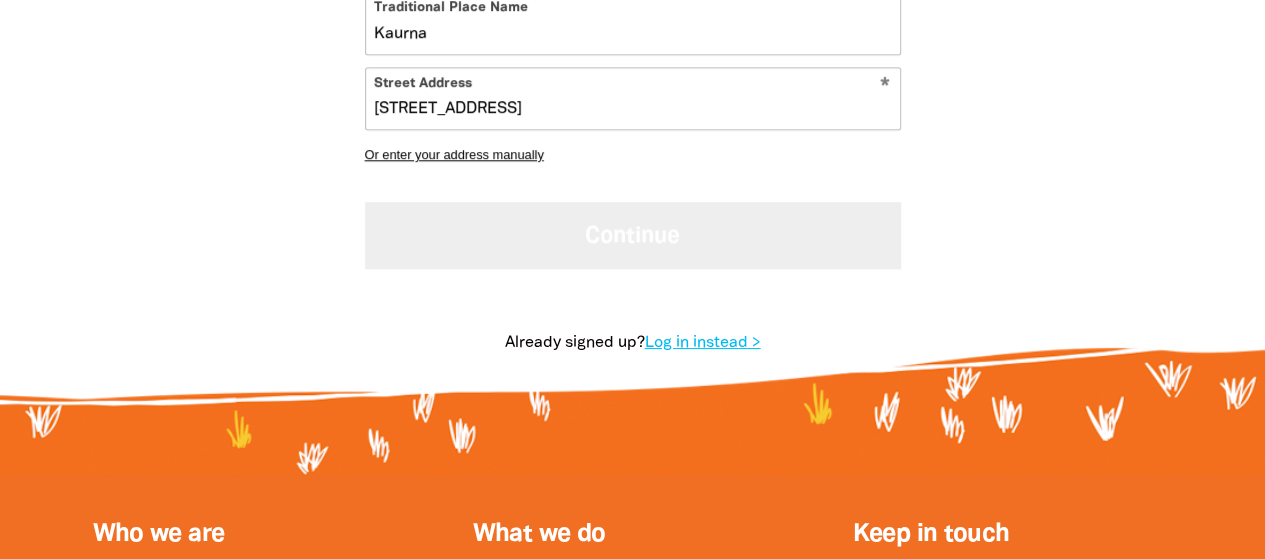 click on "Continue" at bounding box center [633, 235] 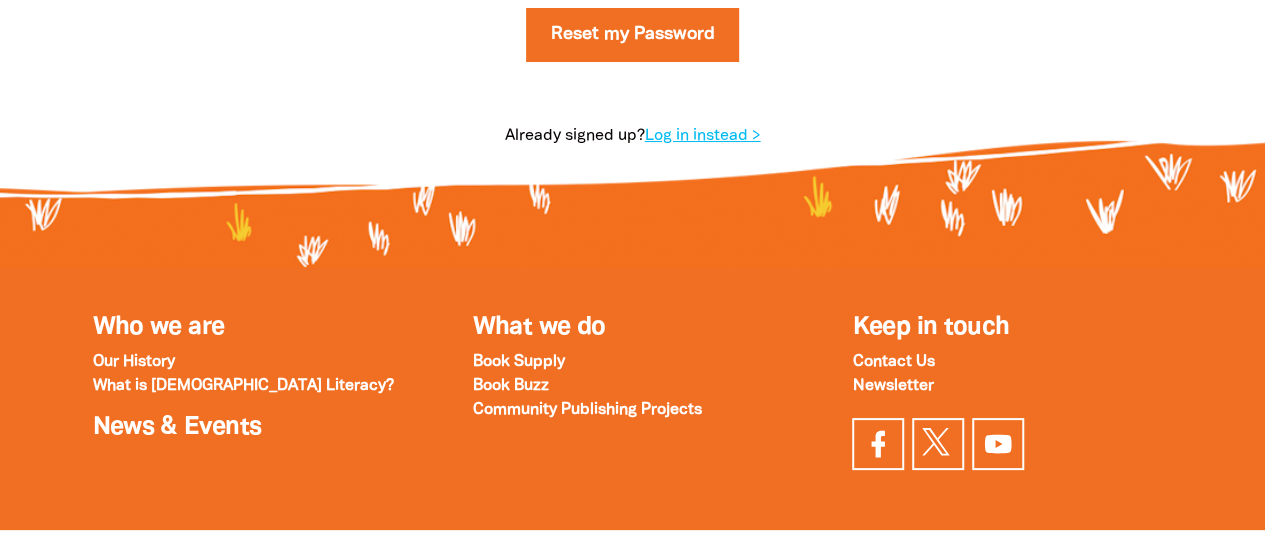 scroll, scrollTop: 407, scrollLeft: 0, axis: vertical 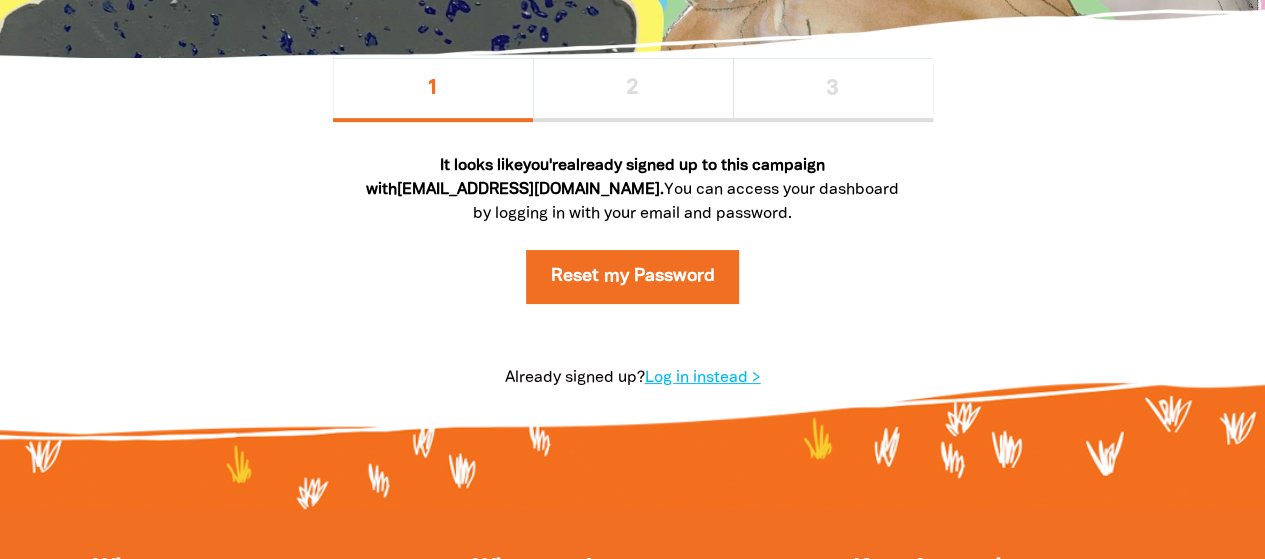 click on "Log in instead >" at bounding box center (703, 378) 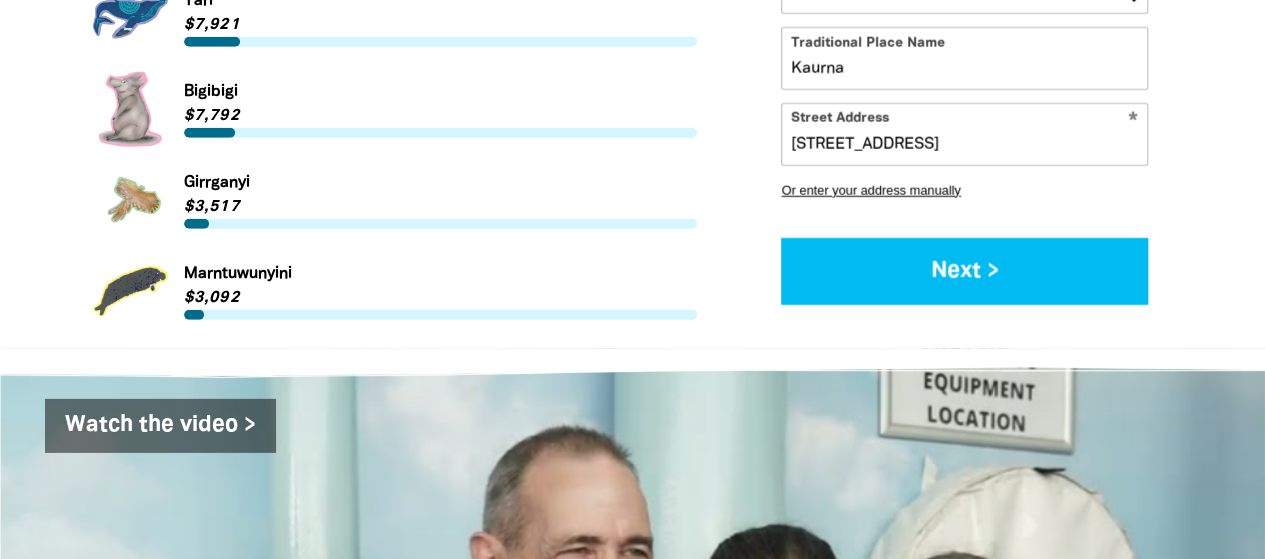 scroll, scrollTop: 2907, scrollLeft: 0, axis: vertical 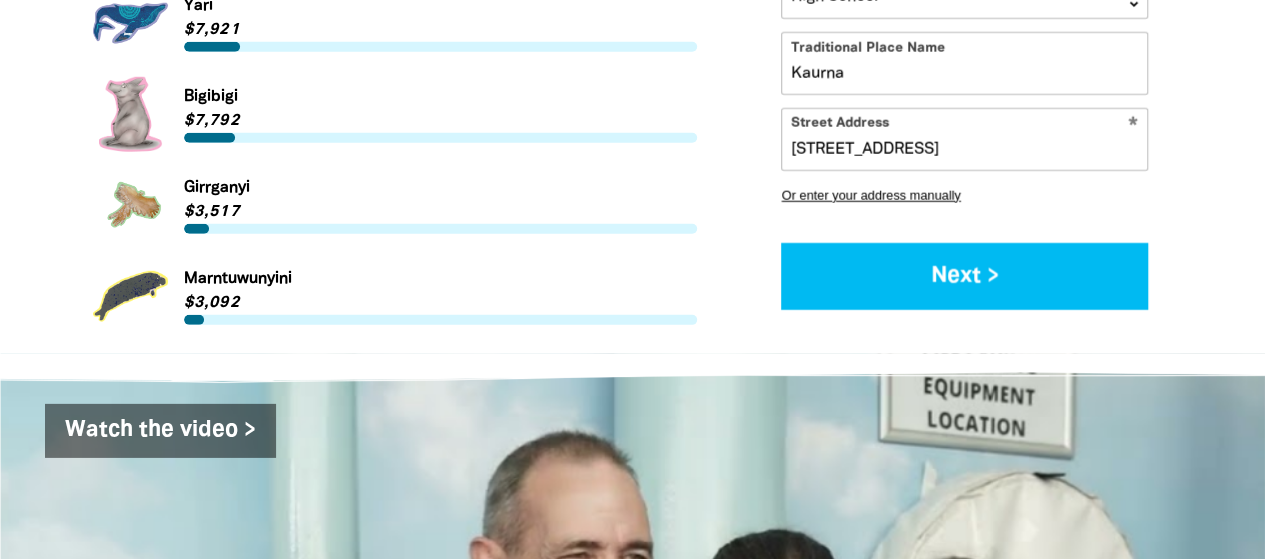 click on "Link to Girrganyi" at bounding box center (395, 205) 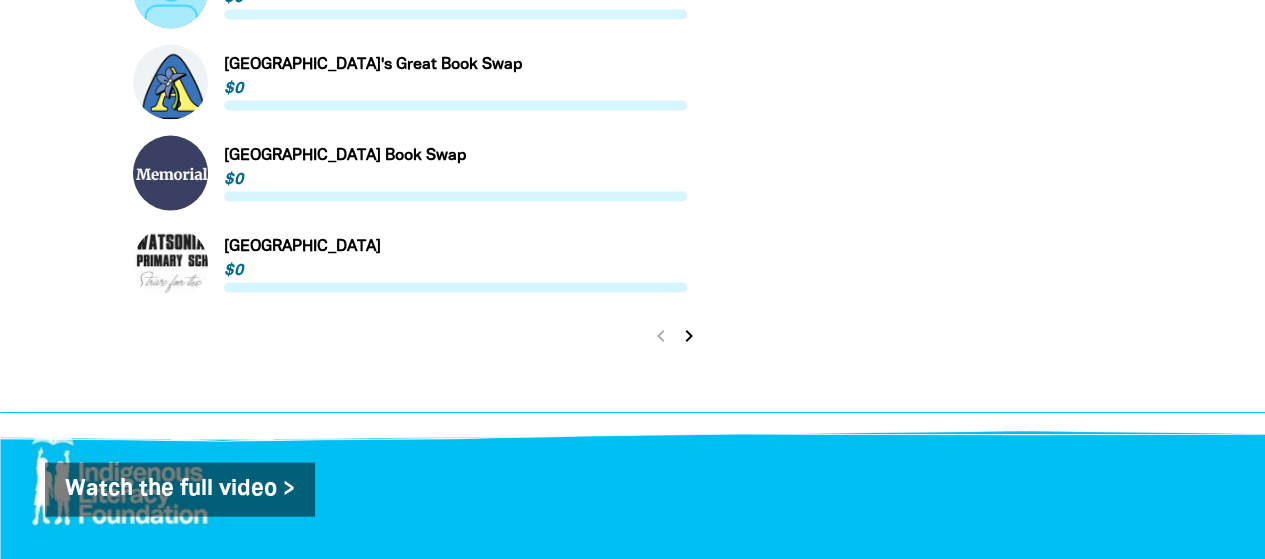 scroll, scrollTop: 1979, scrollLeft: 0, axis: vertical 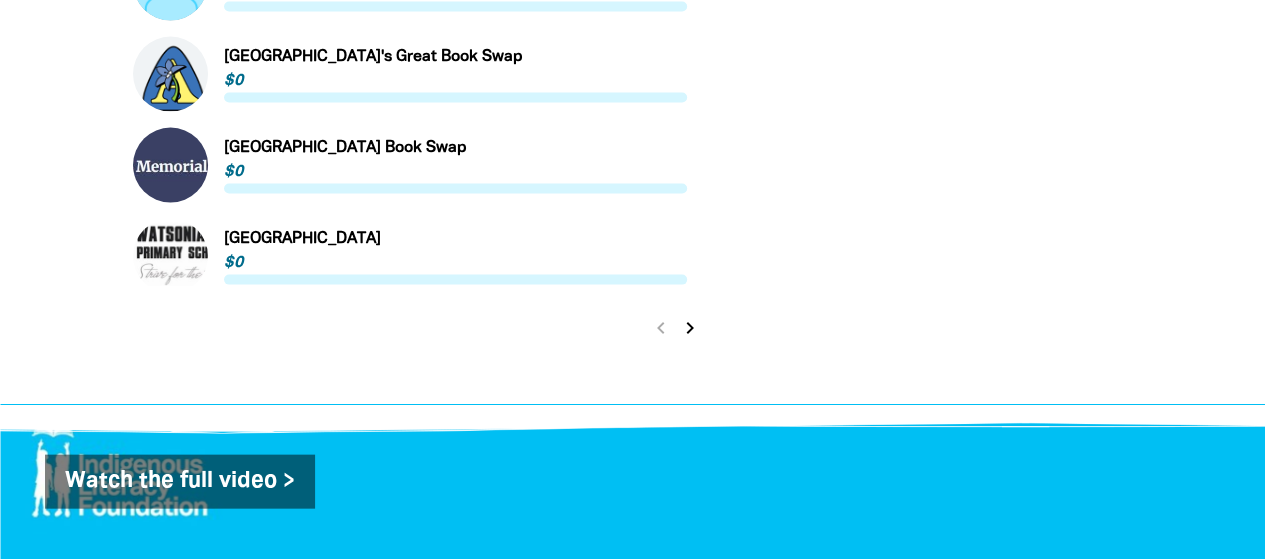 click on "chevron_right" at bounding box center (690, 328) 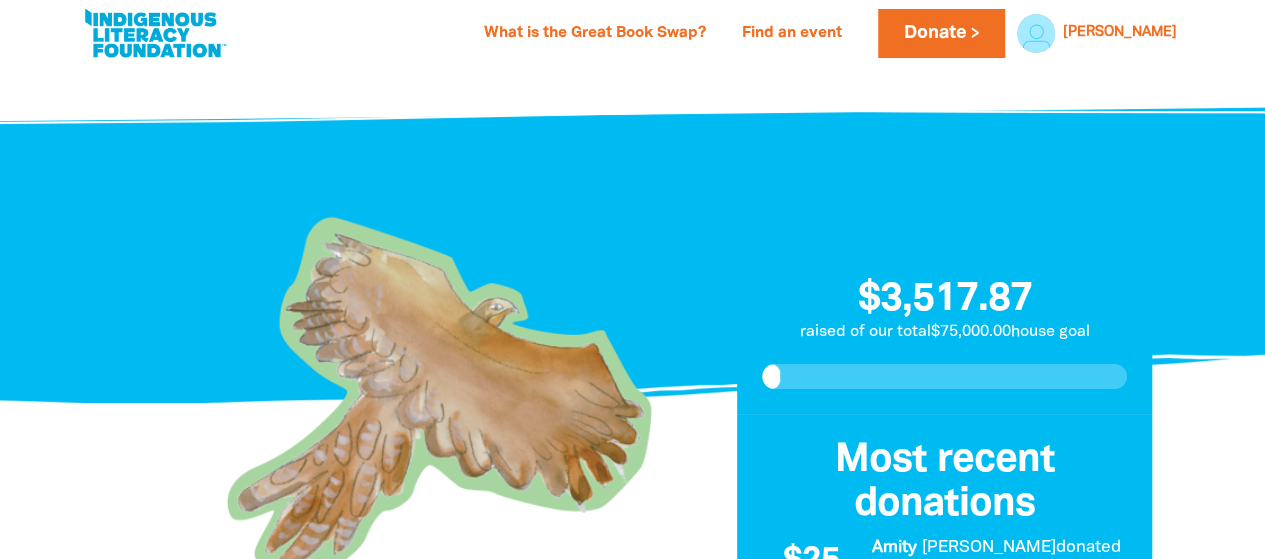 scroll, scrollTop: 0, scrollLeft: 0, axis: both 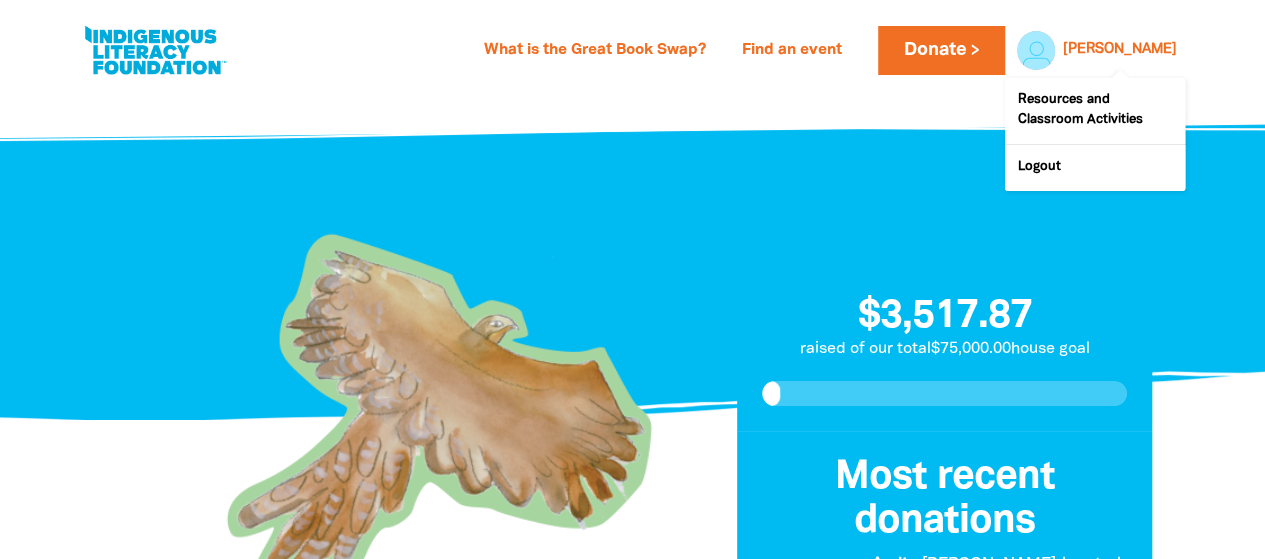 click on "[PERSON_NAME]" at bounding box center (1120, 50) 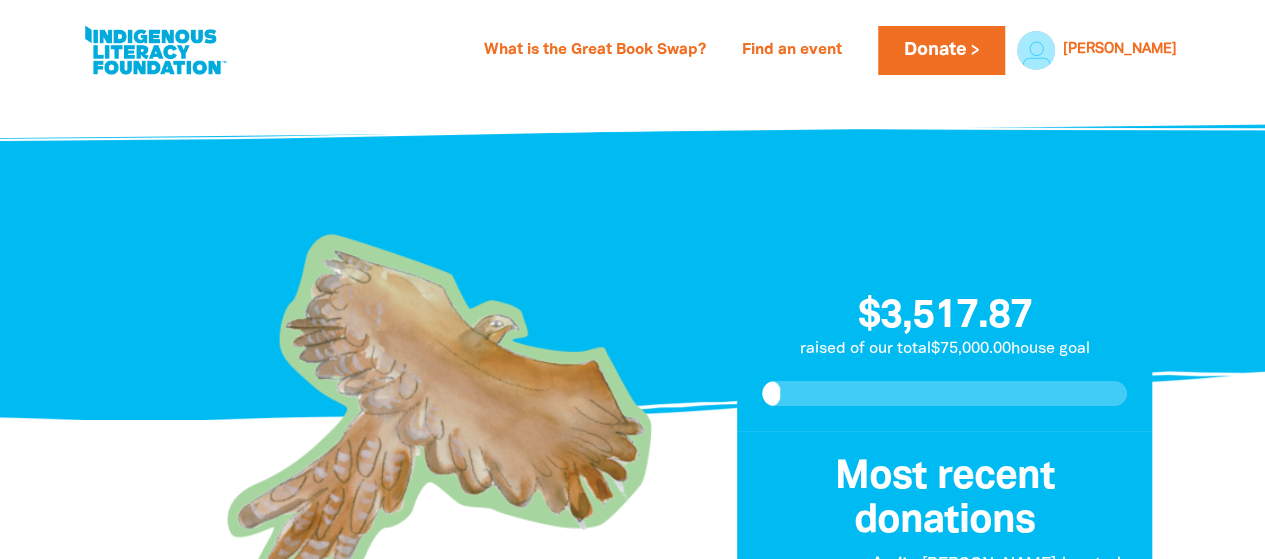 click at bounding box center (1031, 50) 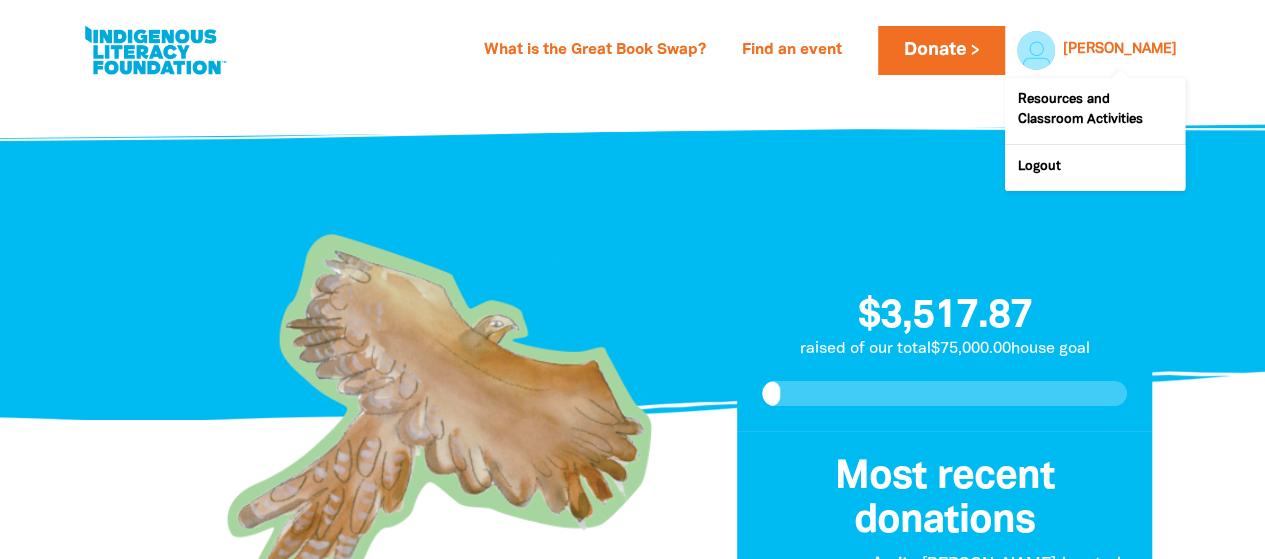 click on "[PERSON_NAME]" at bounding box center [1120, 50] 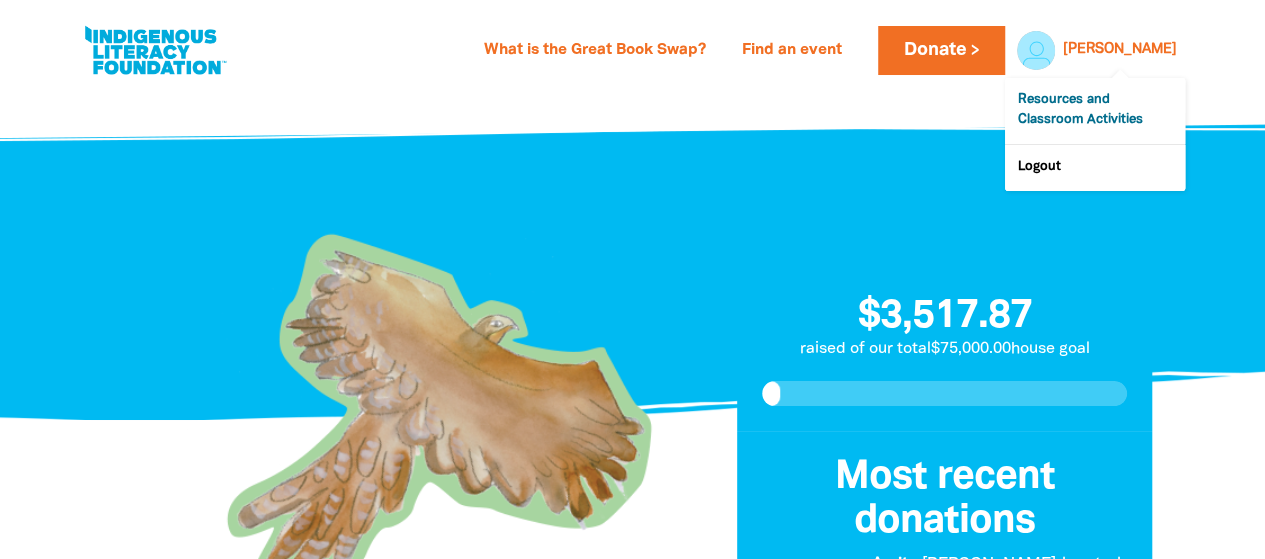 click on "Resources and Classroom Activities" at bounding box center [1095, 111] 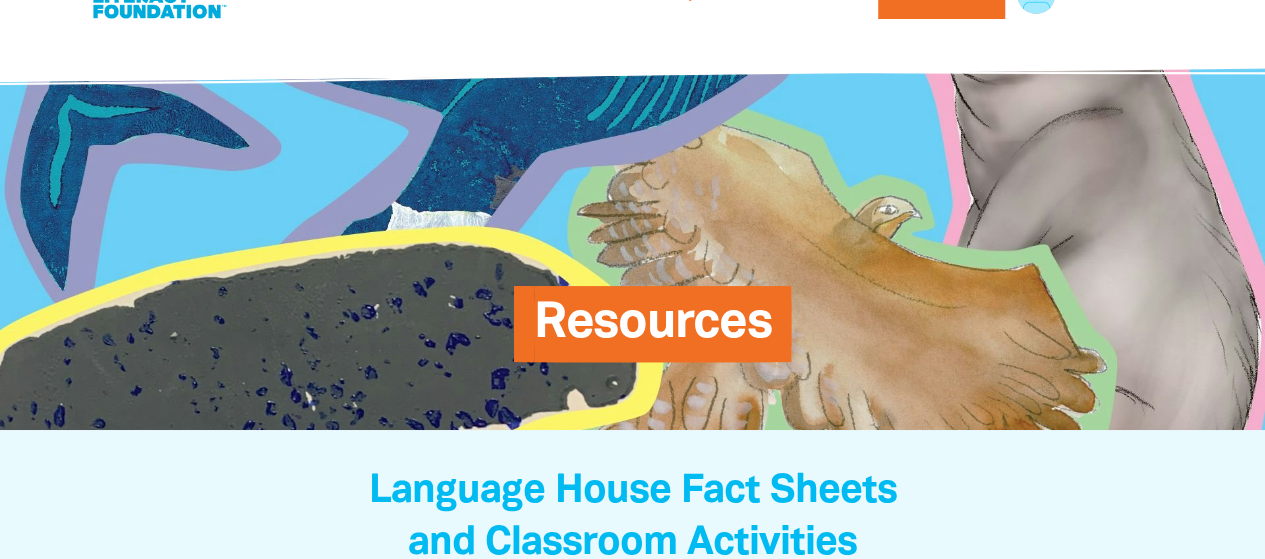 scroll, scrollTop: 0, scrollLeft: 0, axis: both 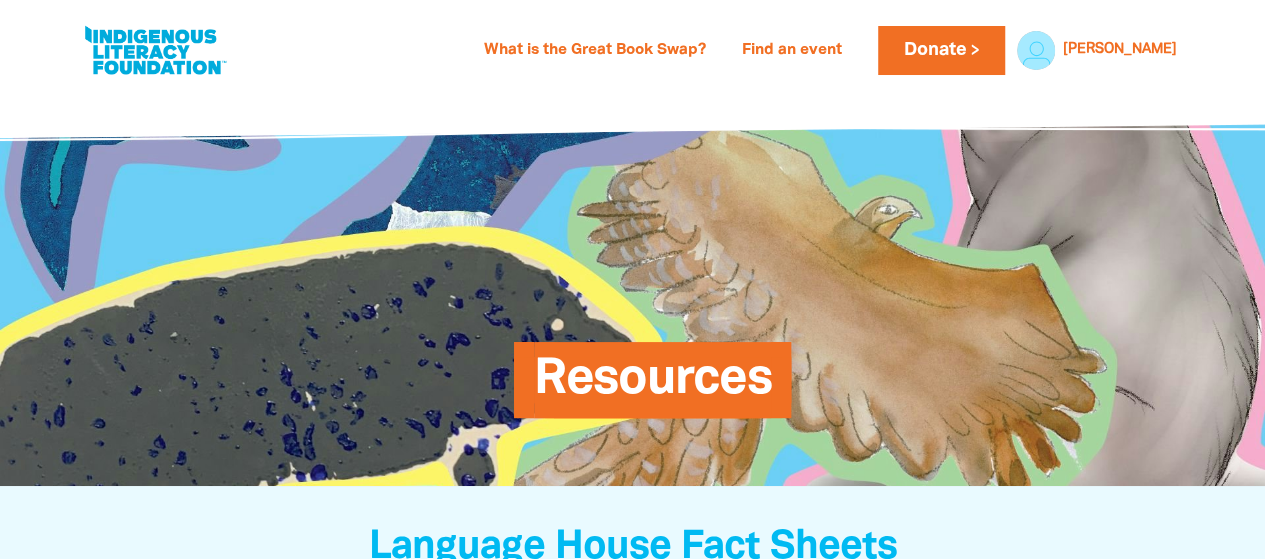 click at bounding box center (1100, 113) 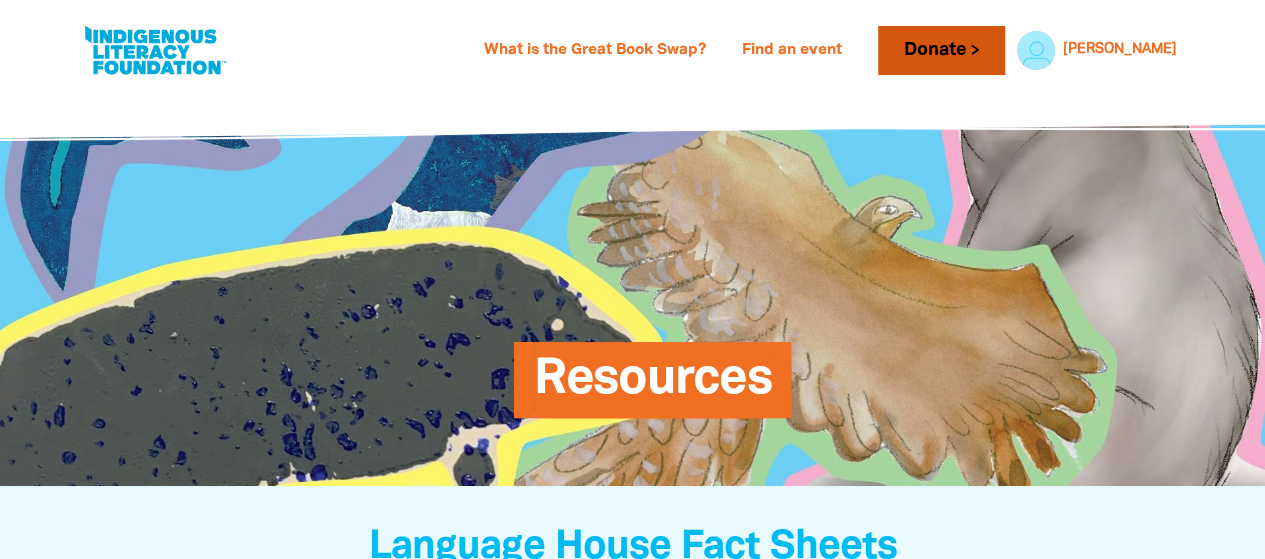 click on "Donate" at bounding box center [941, 50] 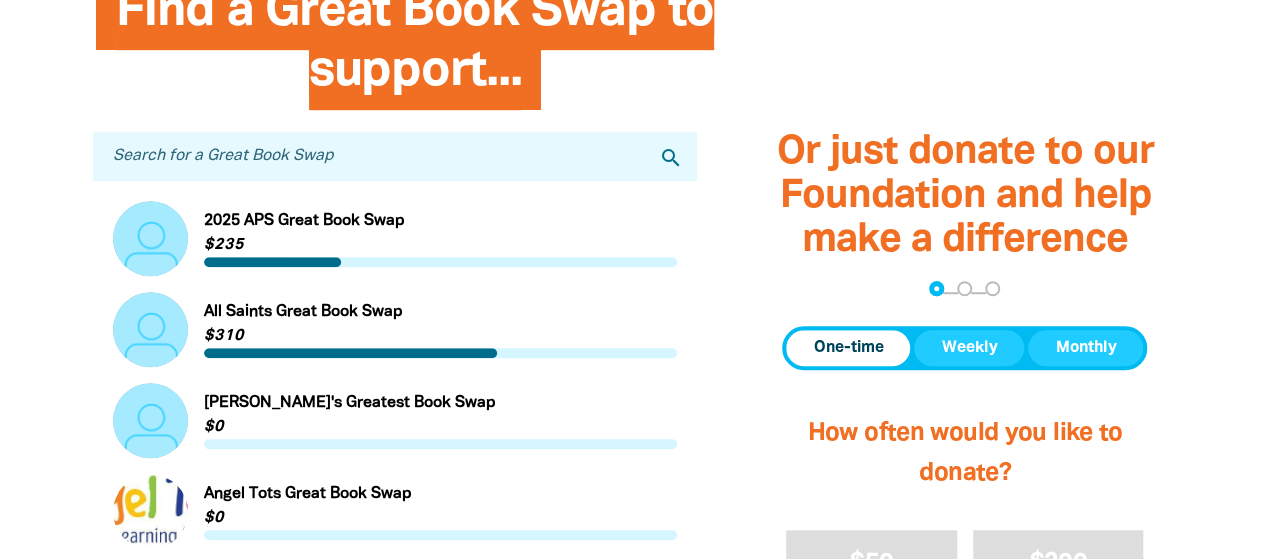 scroll, scrollTop: 633, scrollLeft: 0, axis: vertical 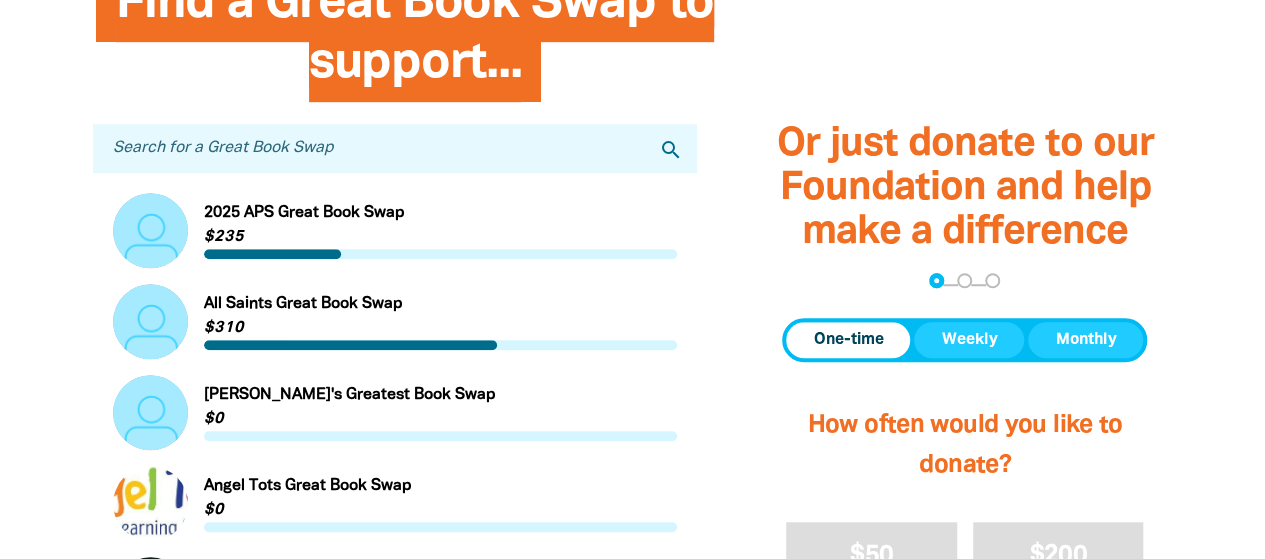 click on "Search for a Great Book Swap" at bounding box center (395, 148) 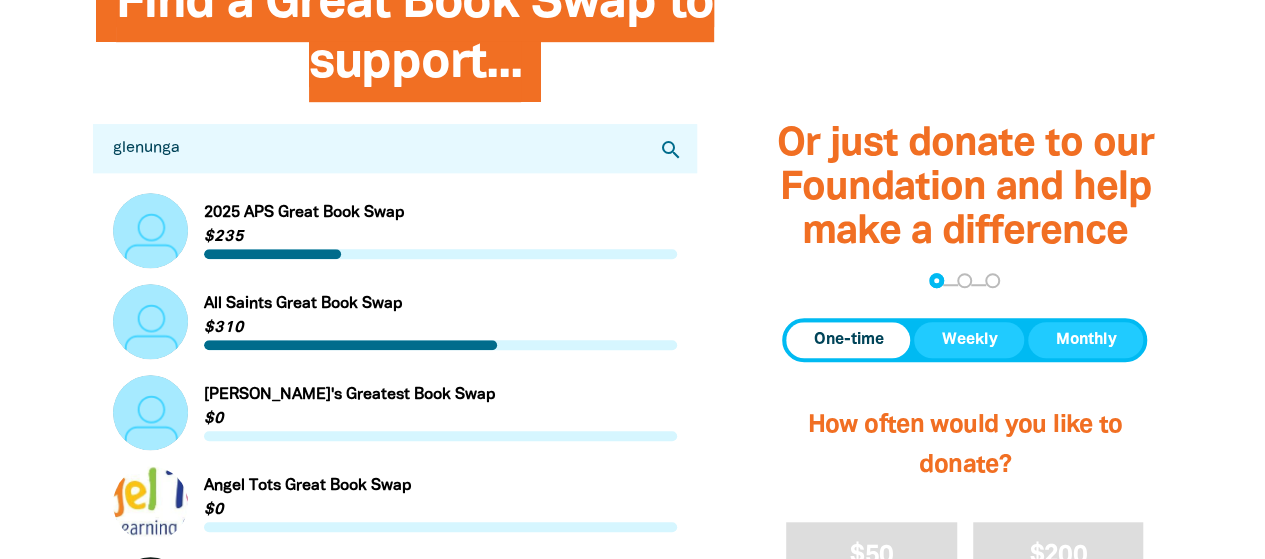 type on "glenunga" 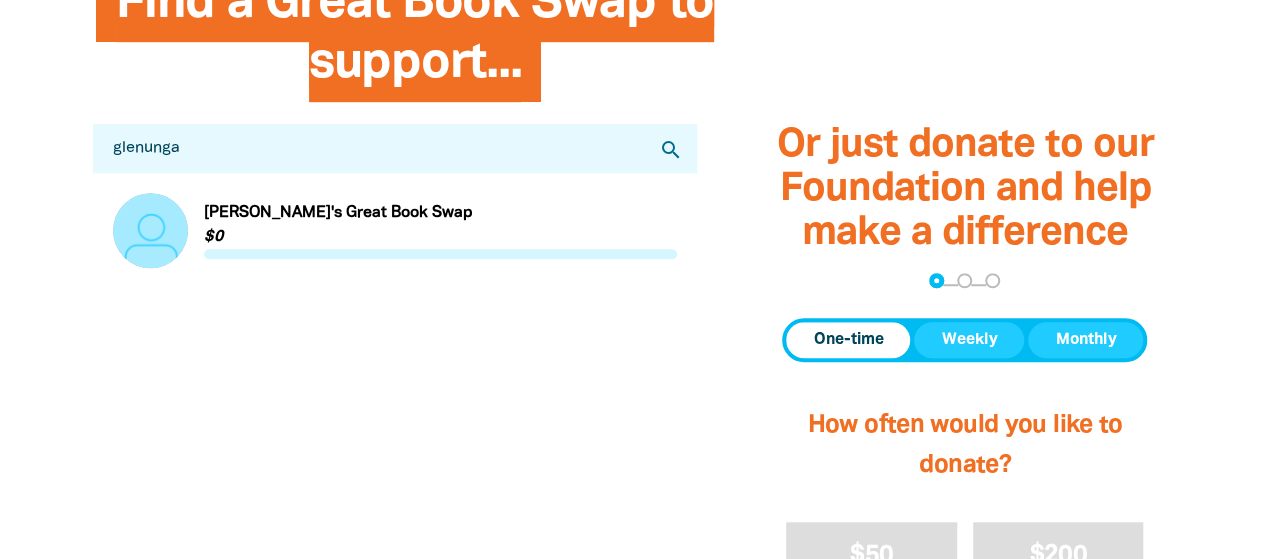 click on "Link to [PERSON_NAME]'s Great Book Swap" at bounding box center [395, 230] 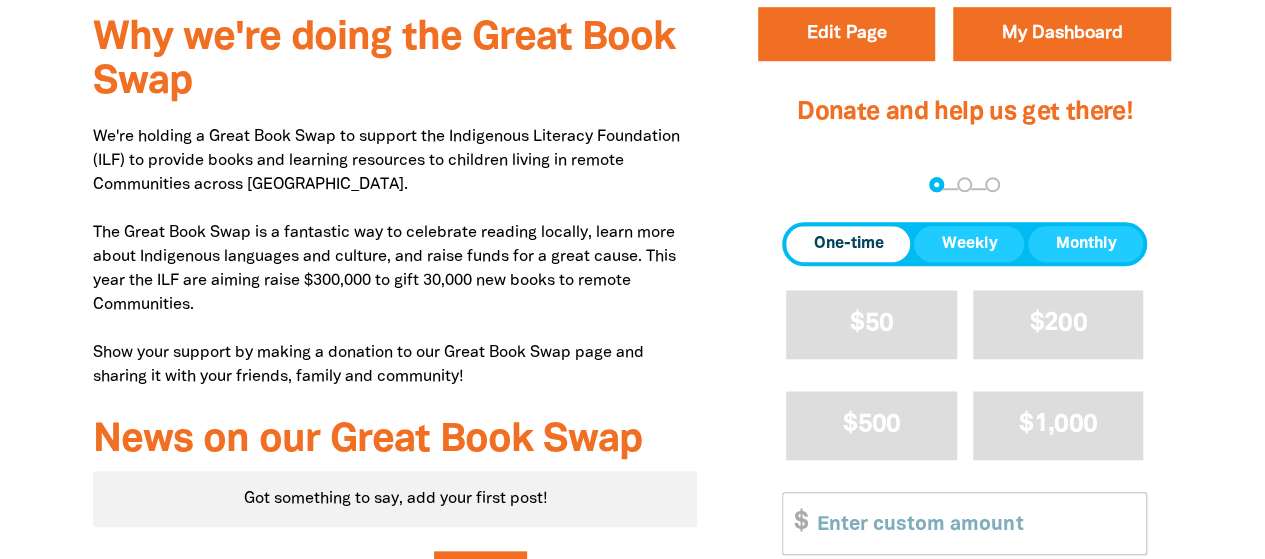 scroll, scrollTop: 694, scrollLeft: 0, axis: vertical 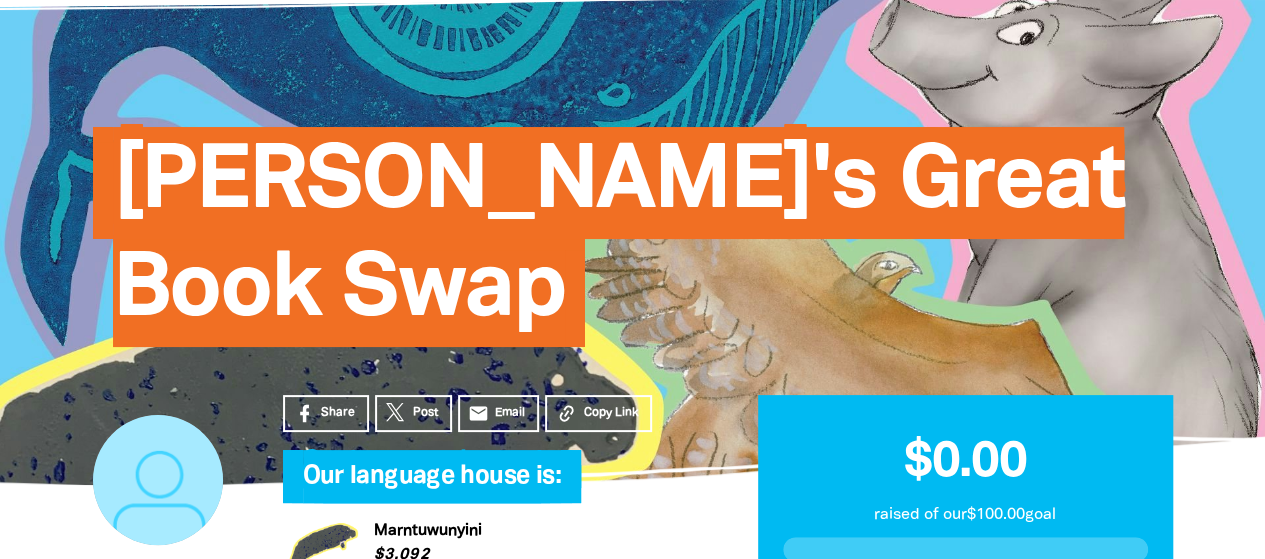 click on "[PERSON_NAME]'s Great Book Swap" at bounding box center [619, 244] 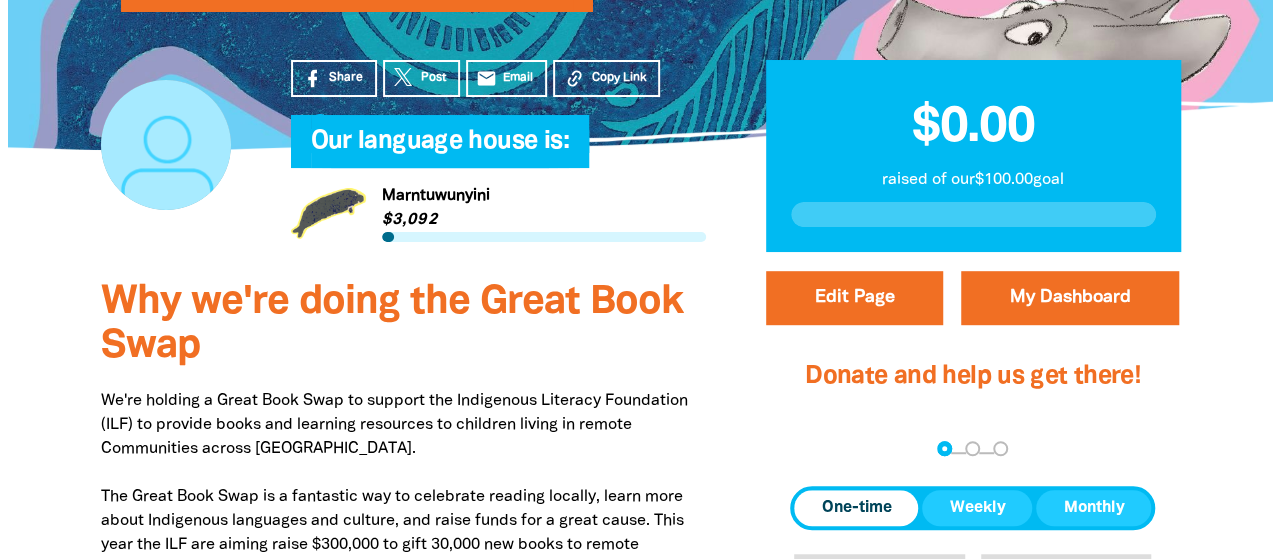 scroll, scrollTop: 560, scrollLeft: 0, axis: vertical 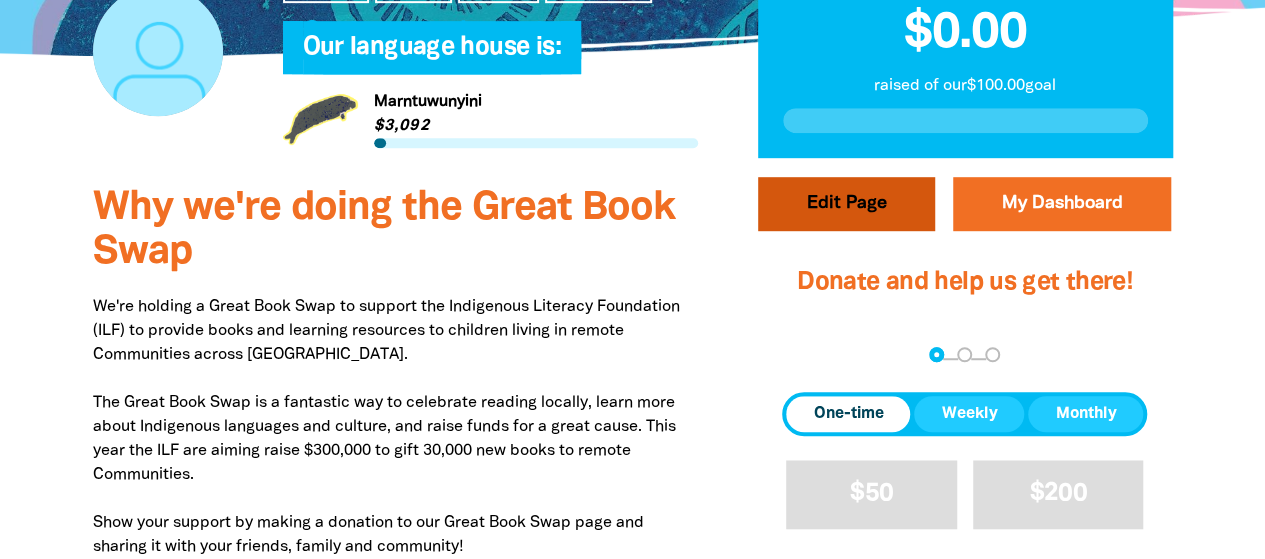 click on "Edit Page" at bounding box center [846, 204] 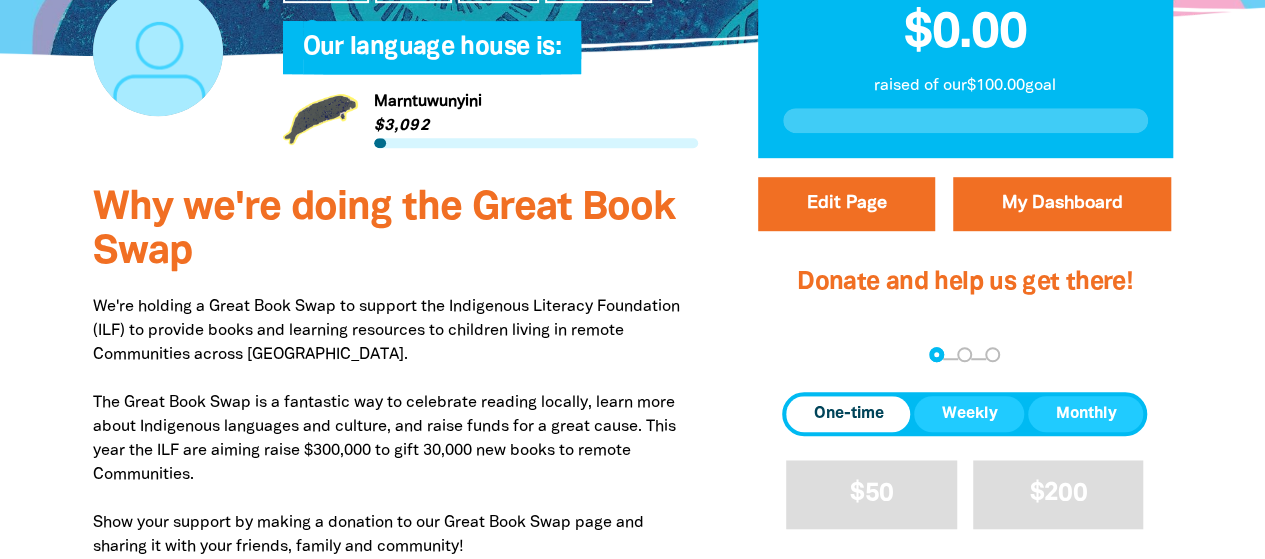 select on "SA" 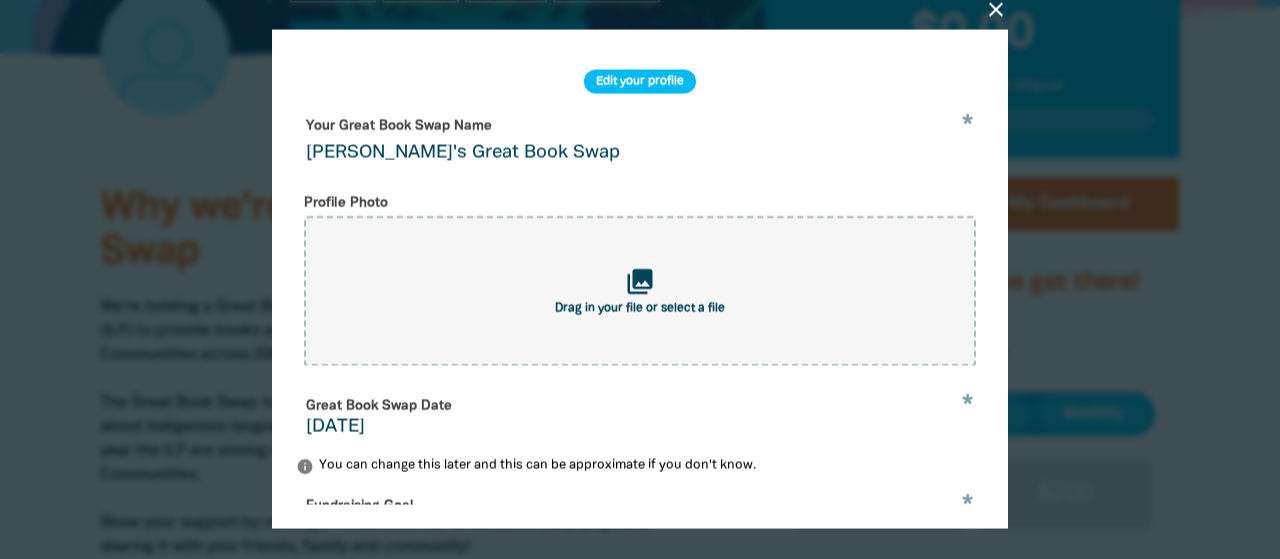 click on "[PERSON_NAME]'s Great Book Swap" at bounding box center (640, 141) 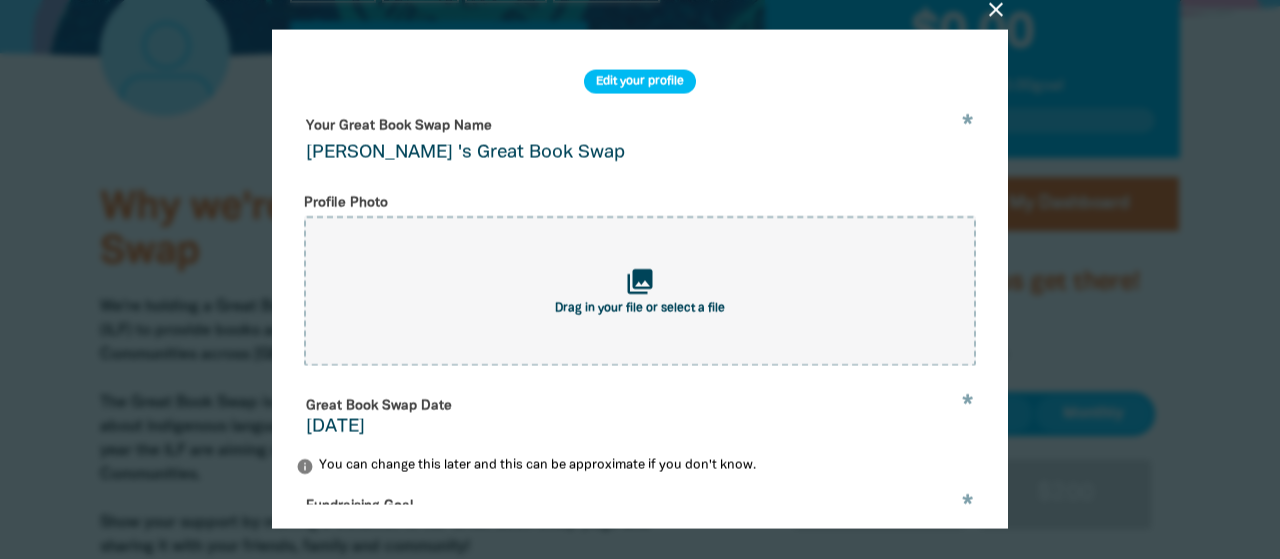 type on "[PERSON_NAME]'s Great Book Swap" 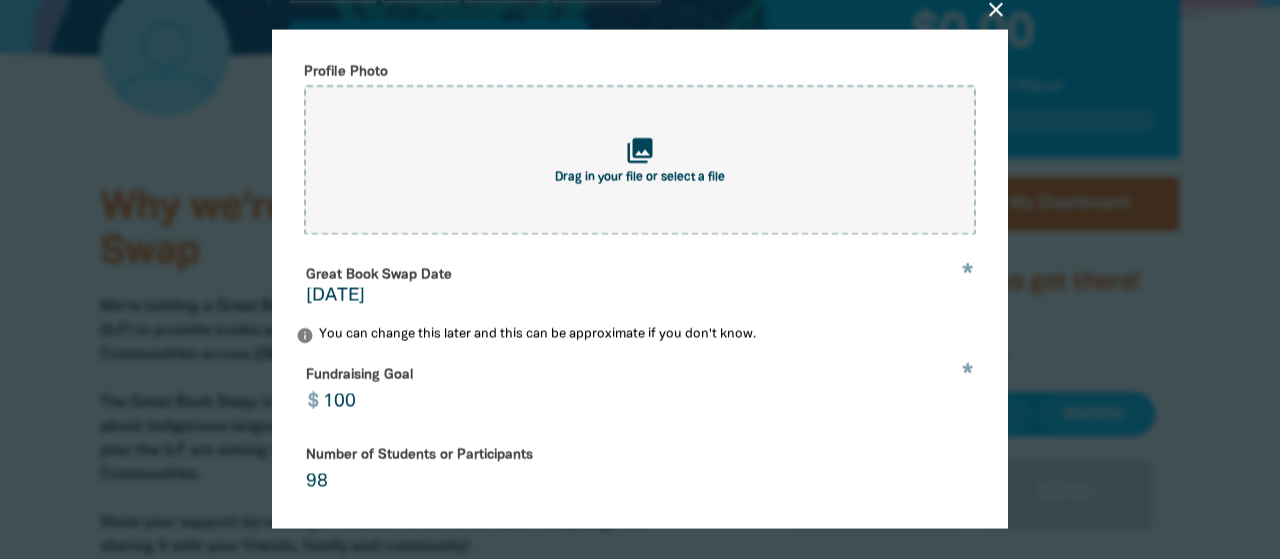 scroll, scrollTop: 141, scrollLeft: 0, axis: vertical 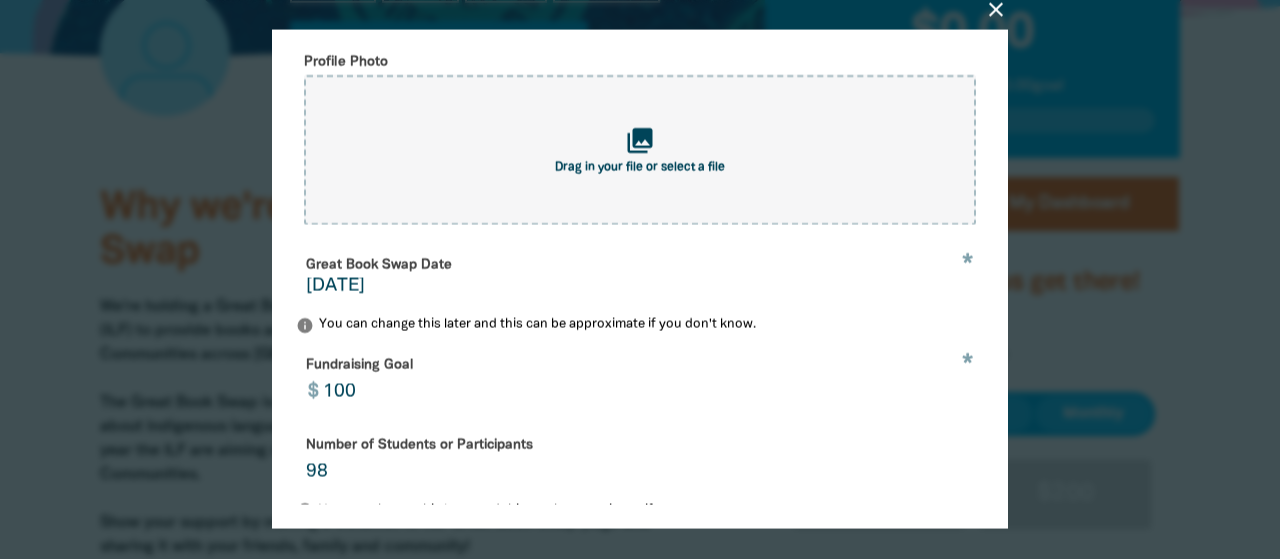 click on "info You can change this later and this can be approximate if you don't know." at bounding box center (640, 326) 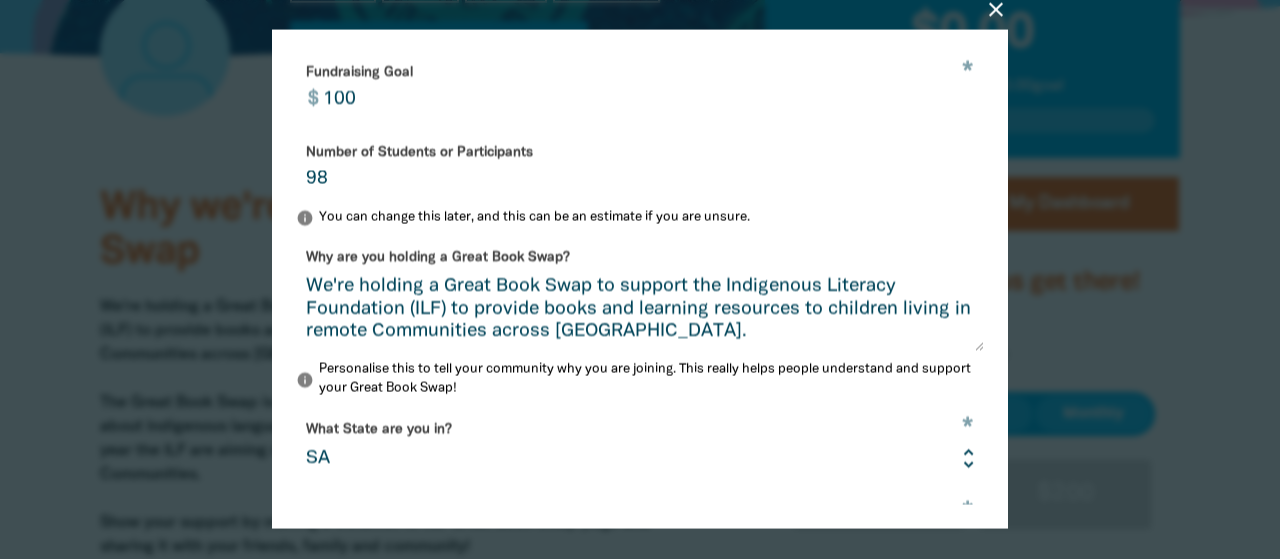 scroll, scrollTop: 435, scrollLeft: 0, axis: vertical 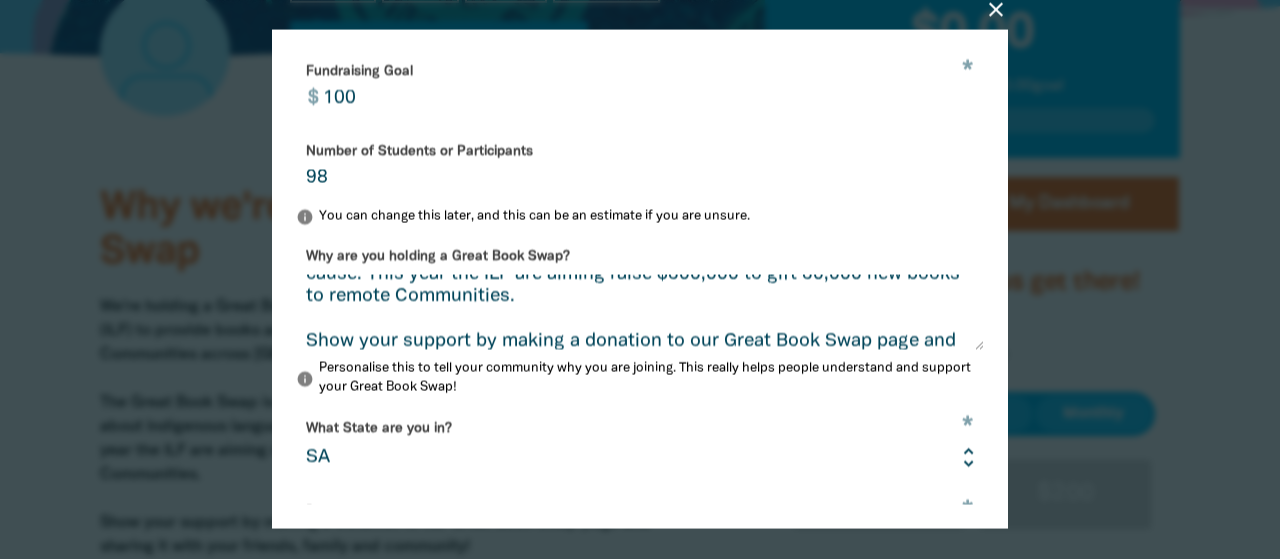 click on "98" at bounding box center [640, 166] 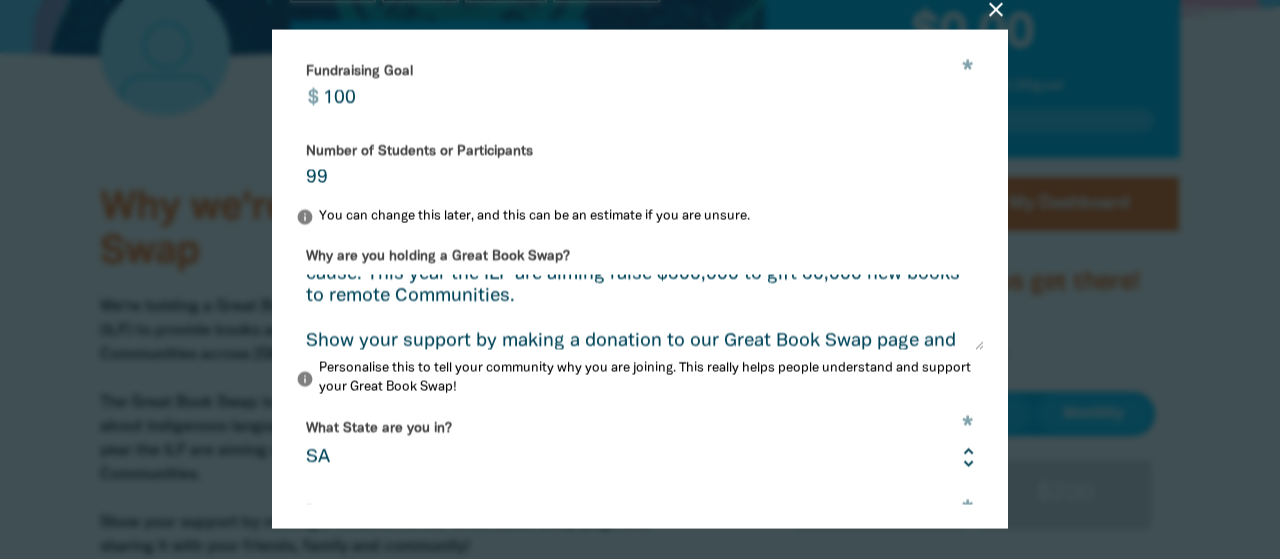 click on "99" at bounding box center [640, 166] 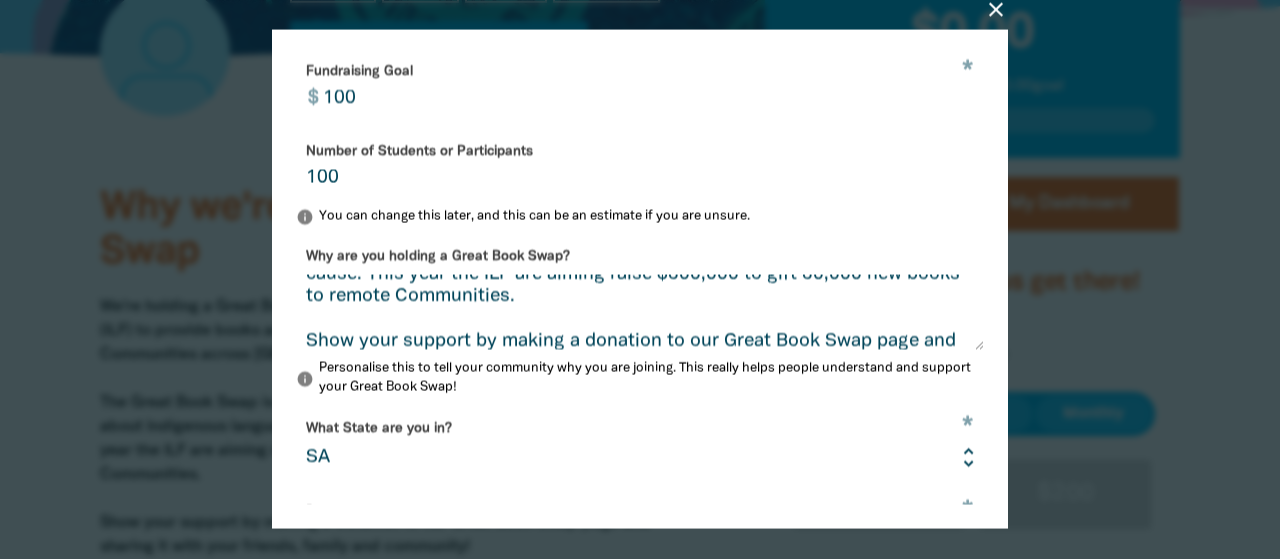 type on "100" 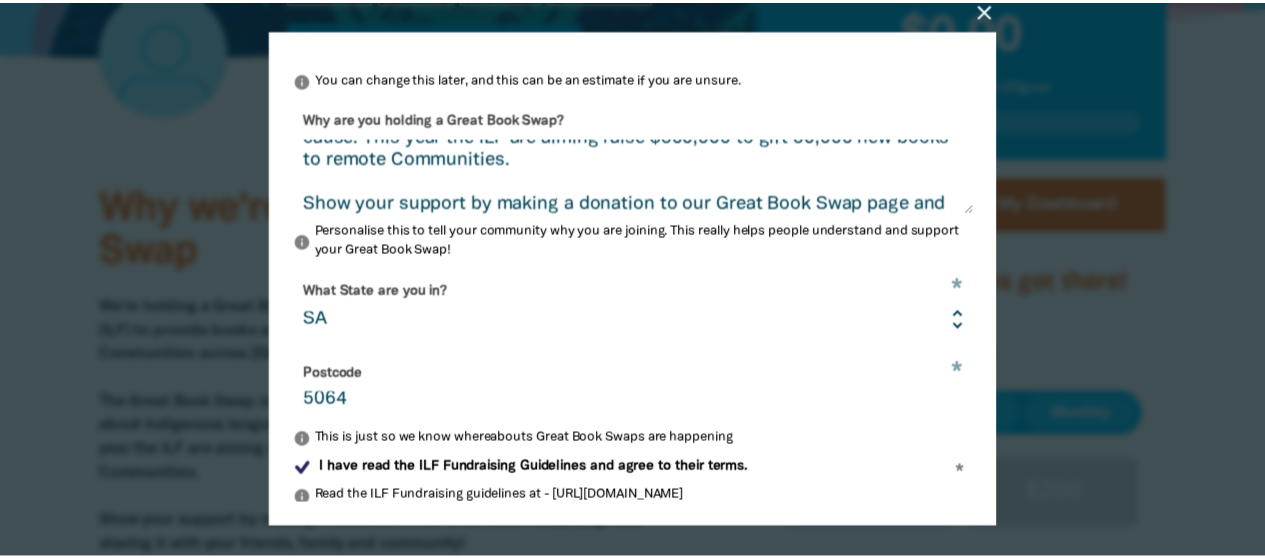 scroll, scrollTop: 696, scrollLeft: 0, axis: vertical 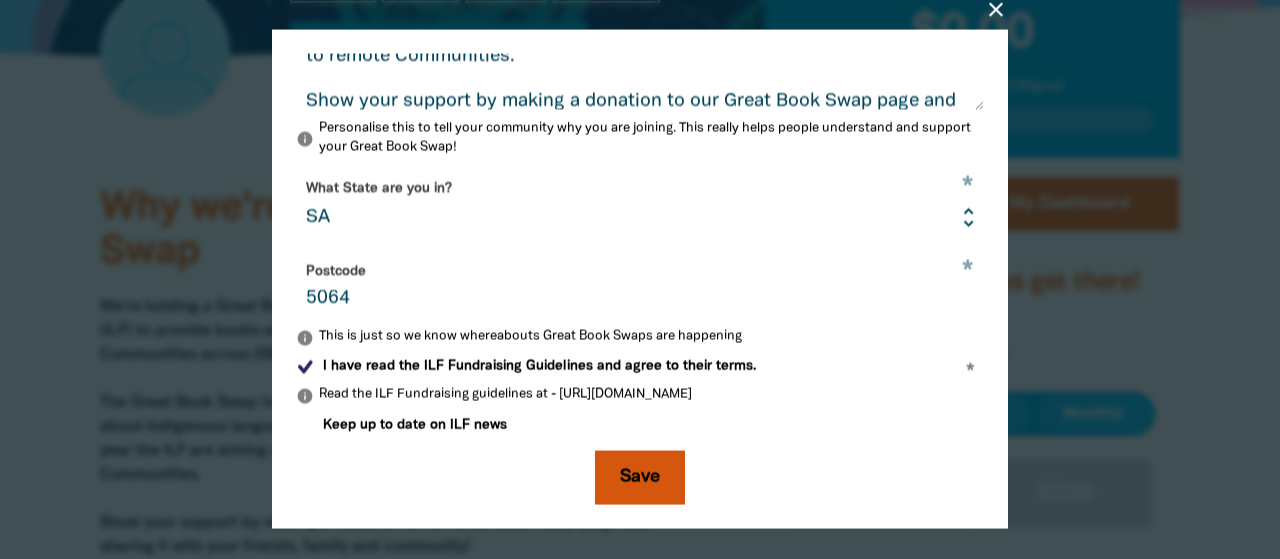 click on "Save" at bounding box center (640, 478) 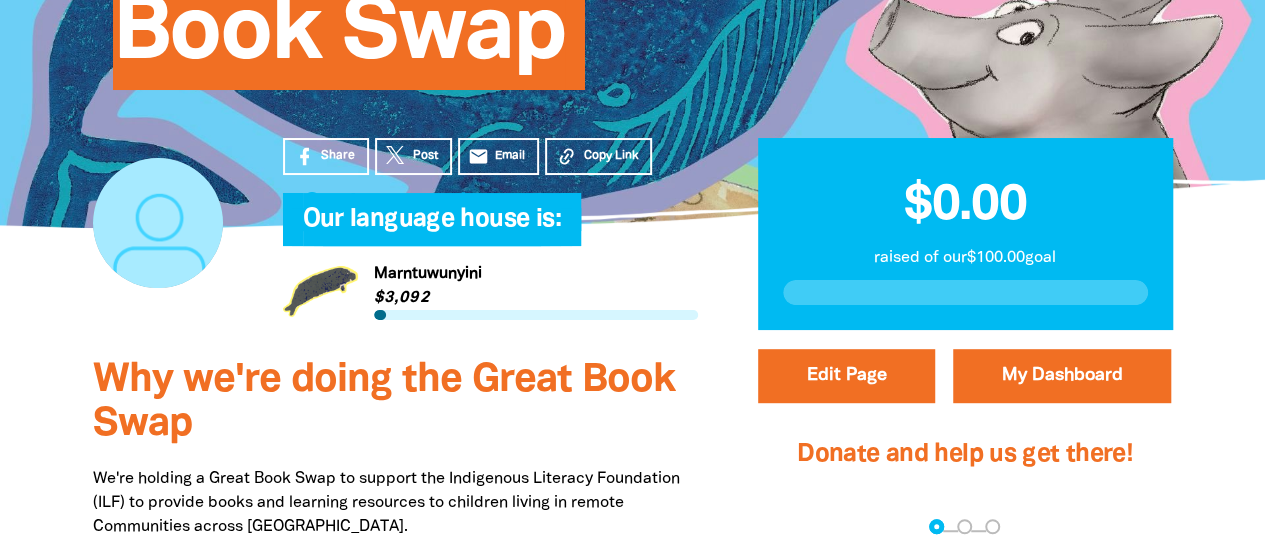 scroll, scrollTop: 392, scrollLeft: 0, axis: vertical 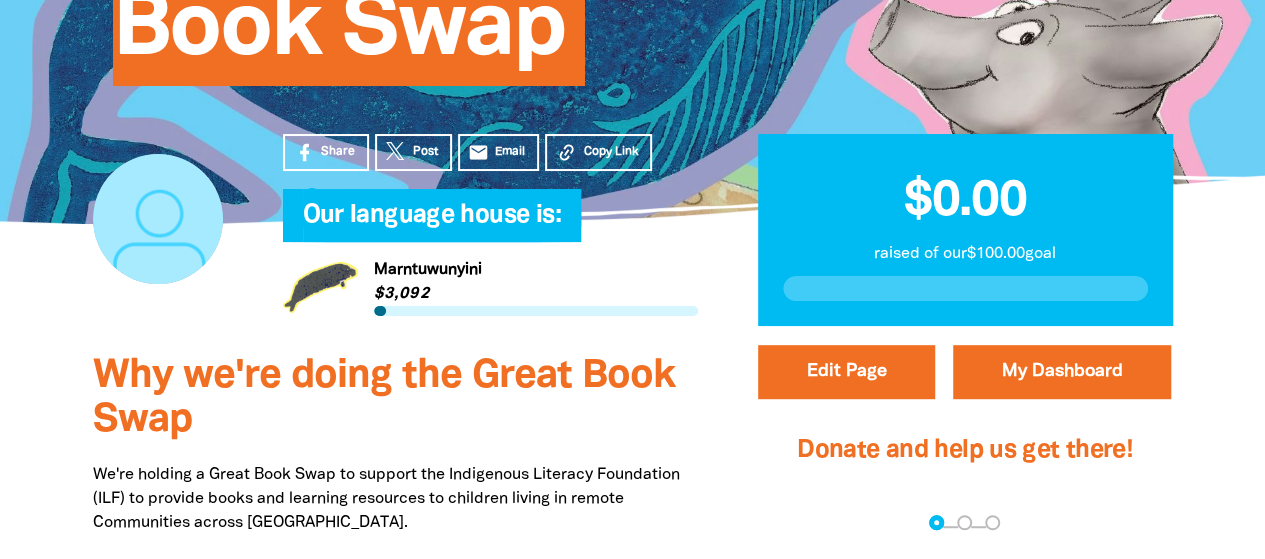 click on "Copy Link" at bounding box center (610, 152) 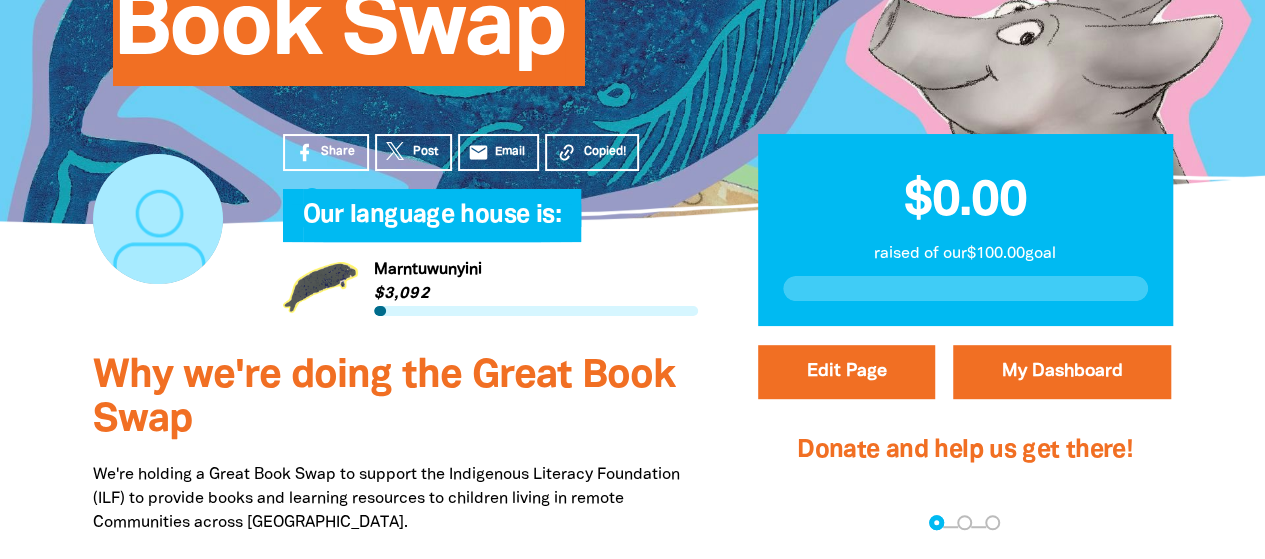 click on "Email" at bounding box center (510, 152) 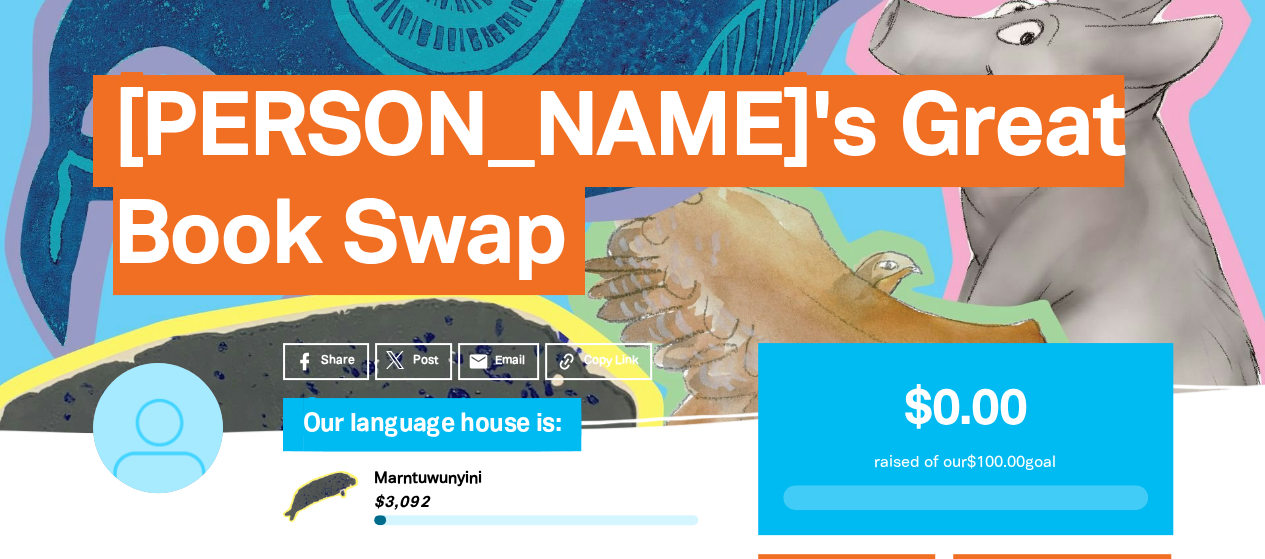 scroll, scrollTop: 182, scrollLeft: 0, axis: vertical 